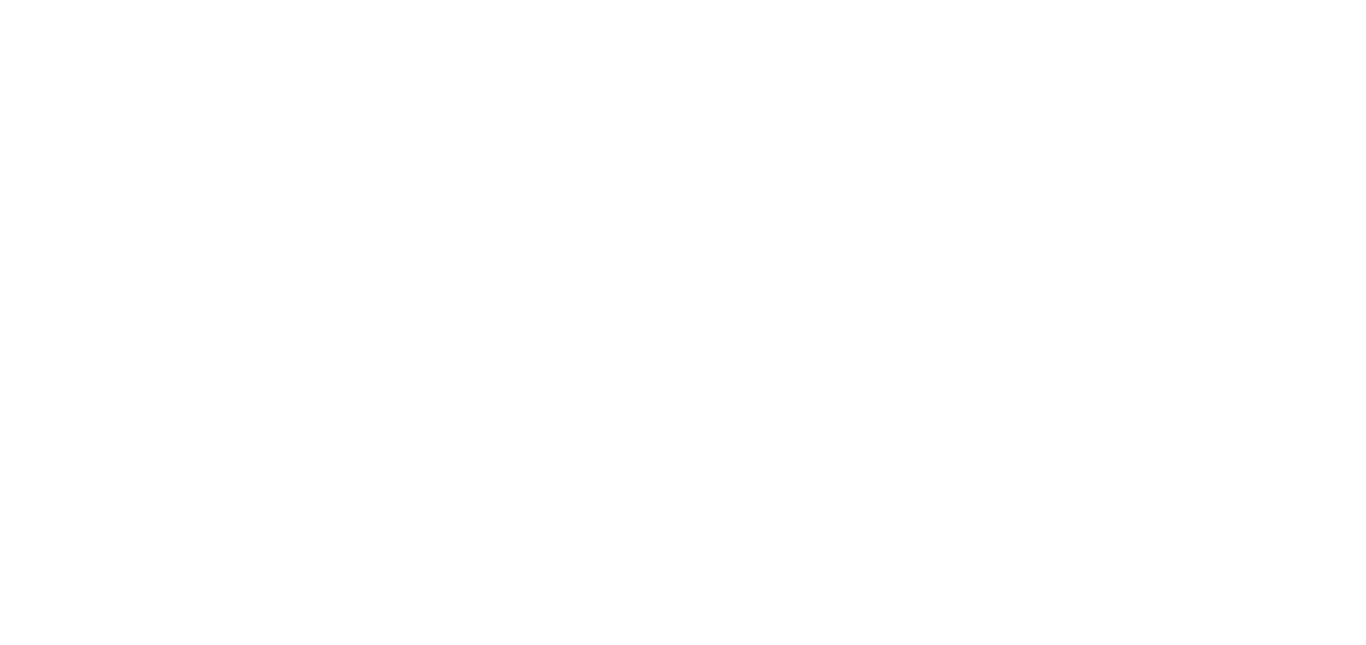scroll, scrollTop: 0, scrollLeft: 0, axis: both 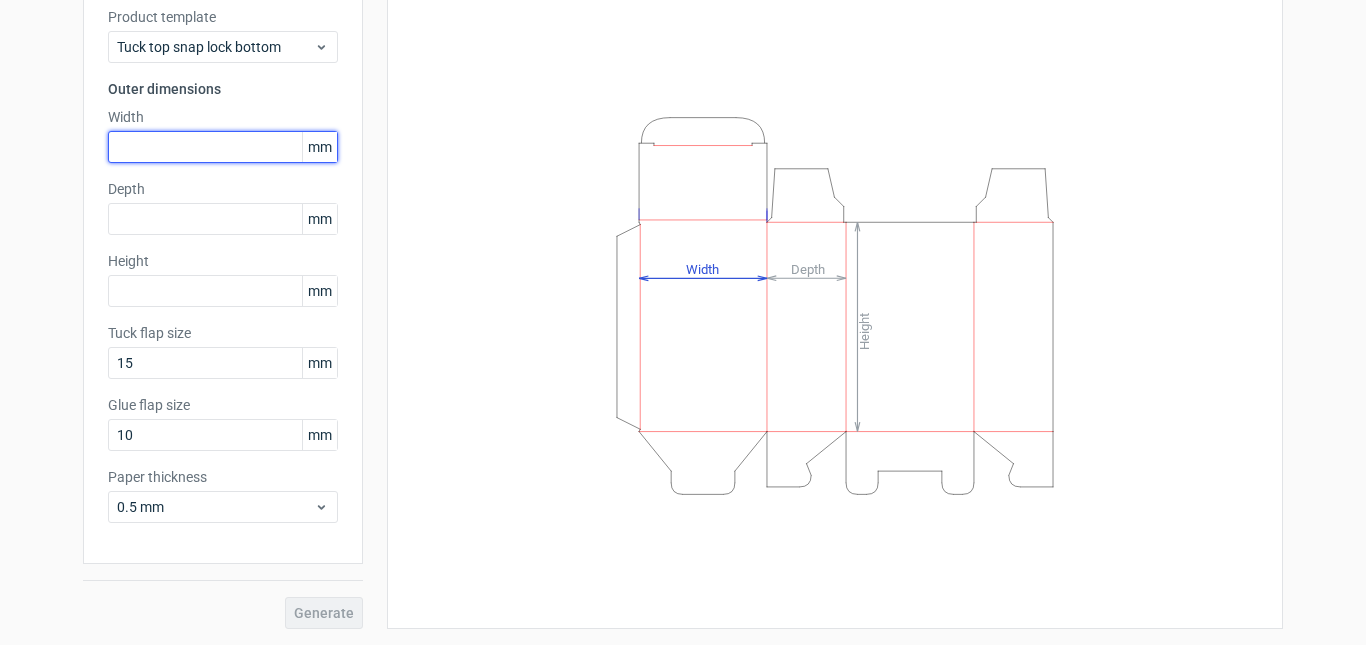 click at bounding box center (223, 147) 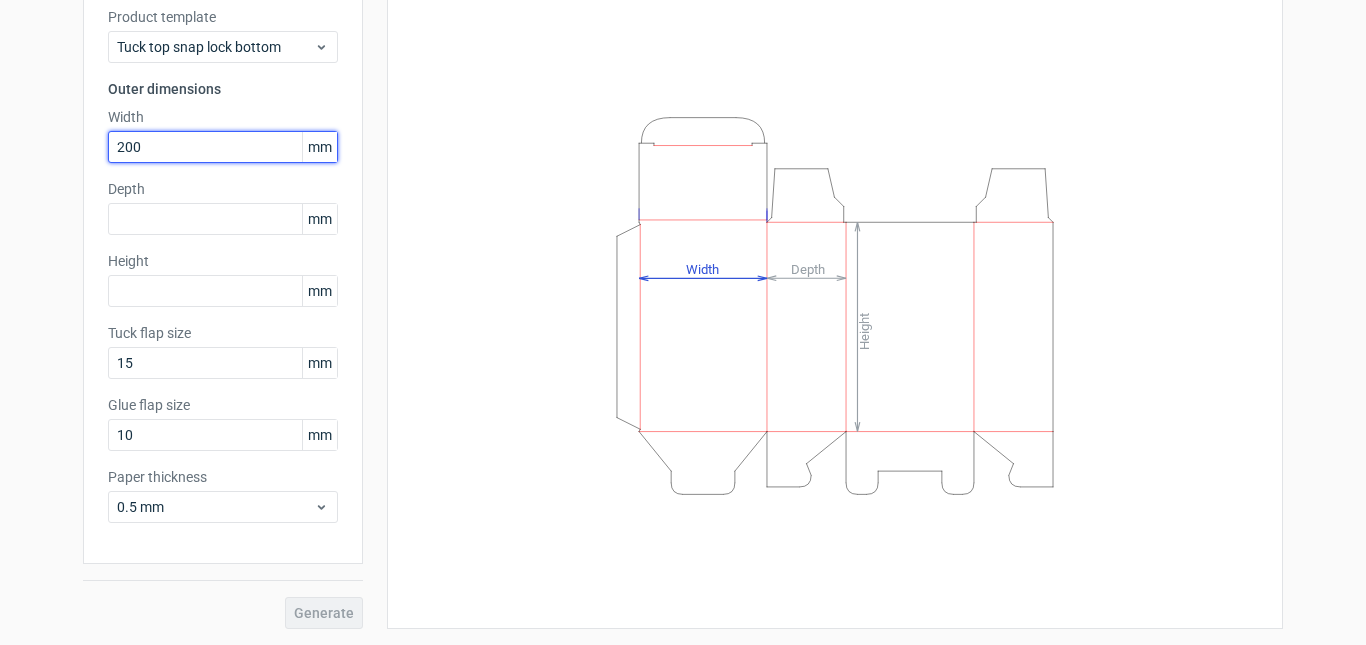 type on "200" 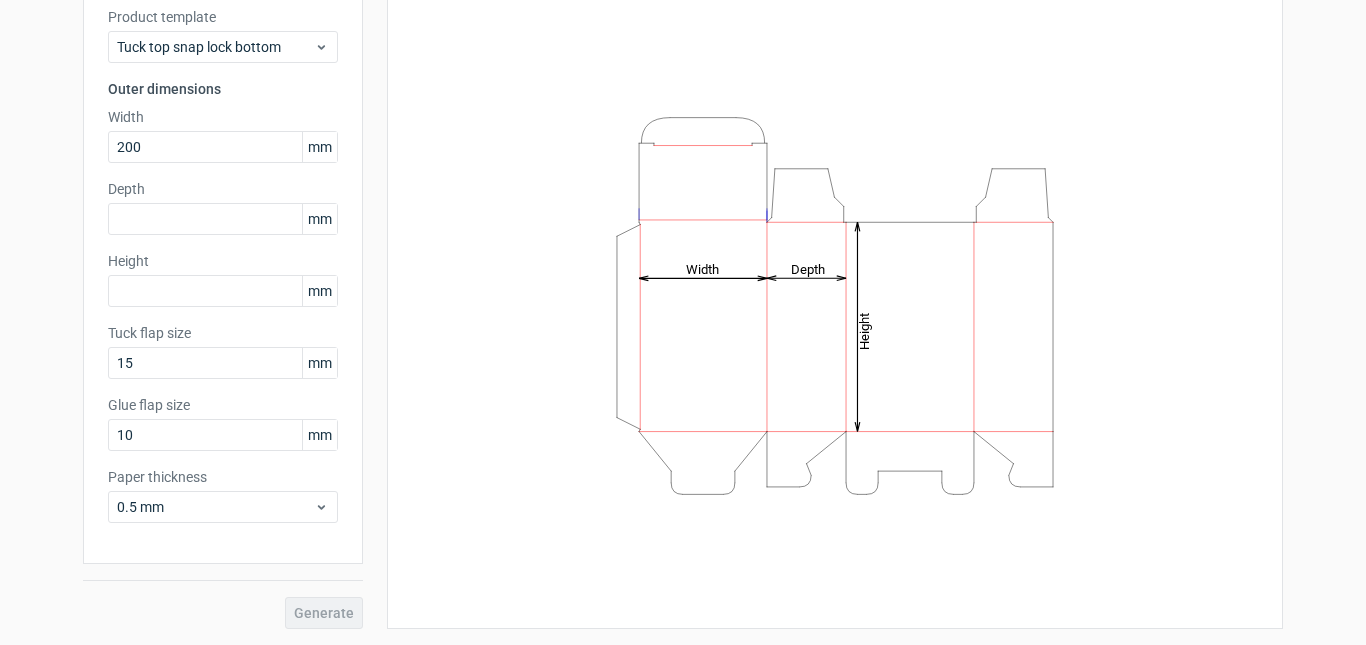 click on "Depth mm" at bounding box center [223, 207] 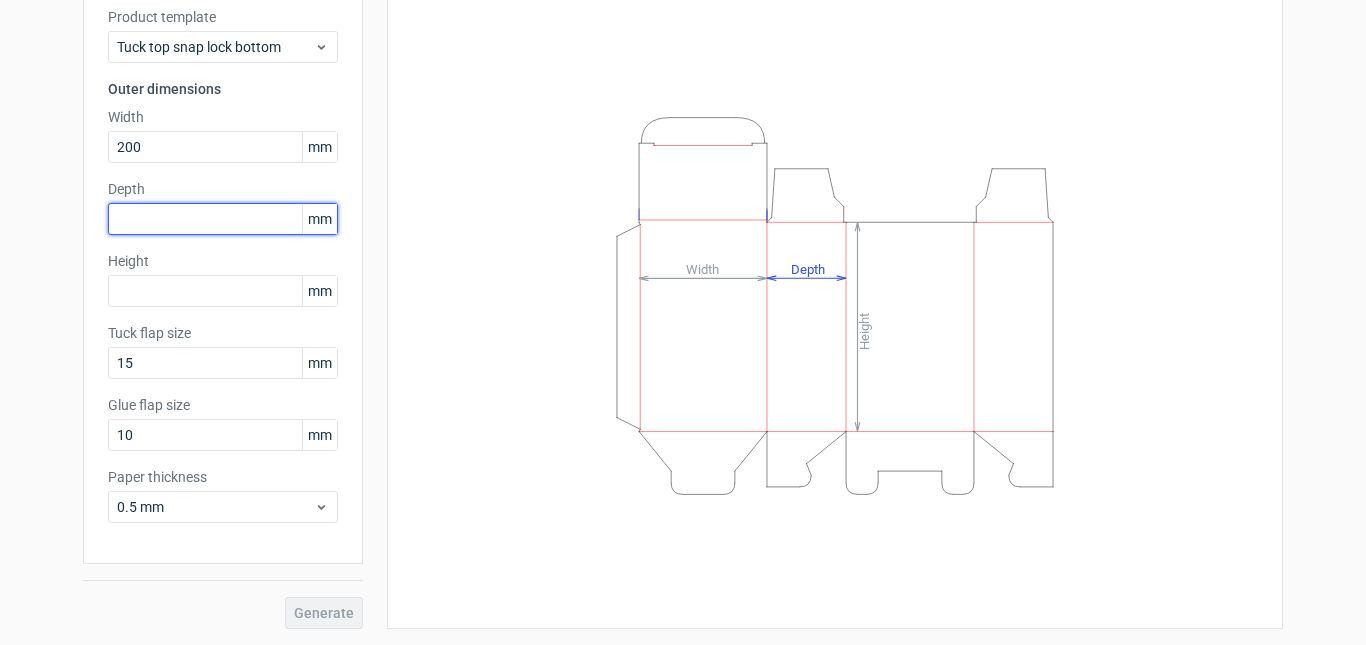click at bounding box center [223, 219] 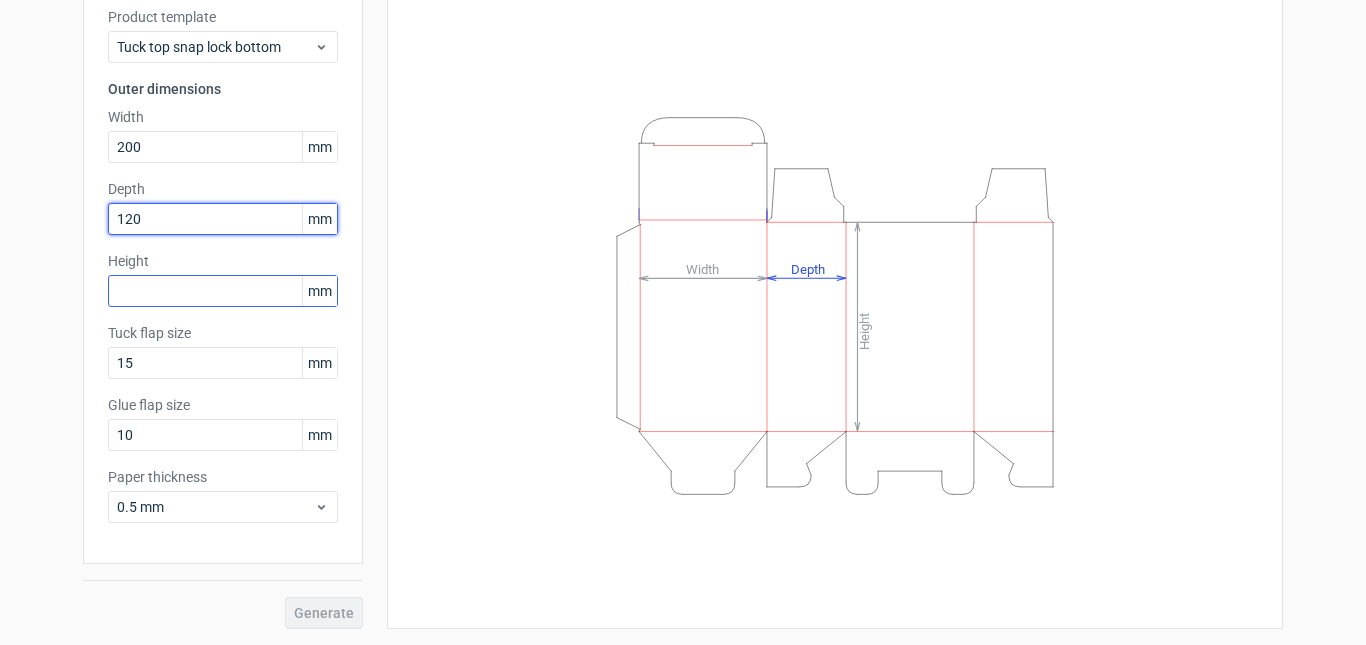 type on "120" 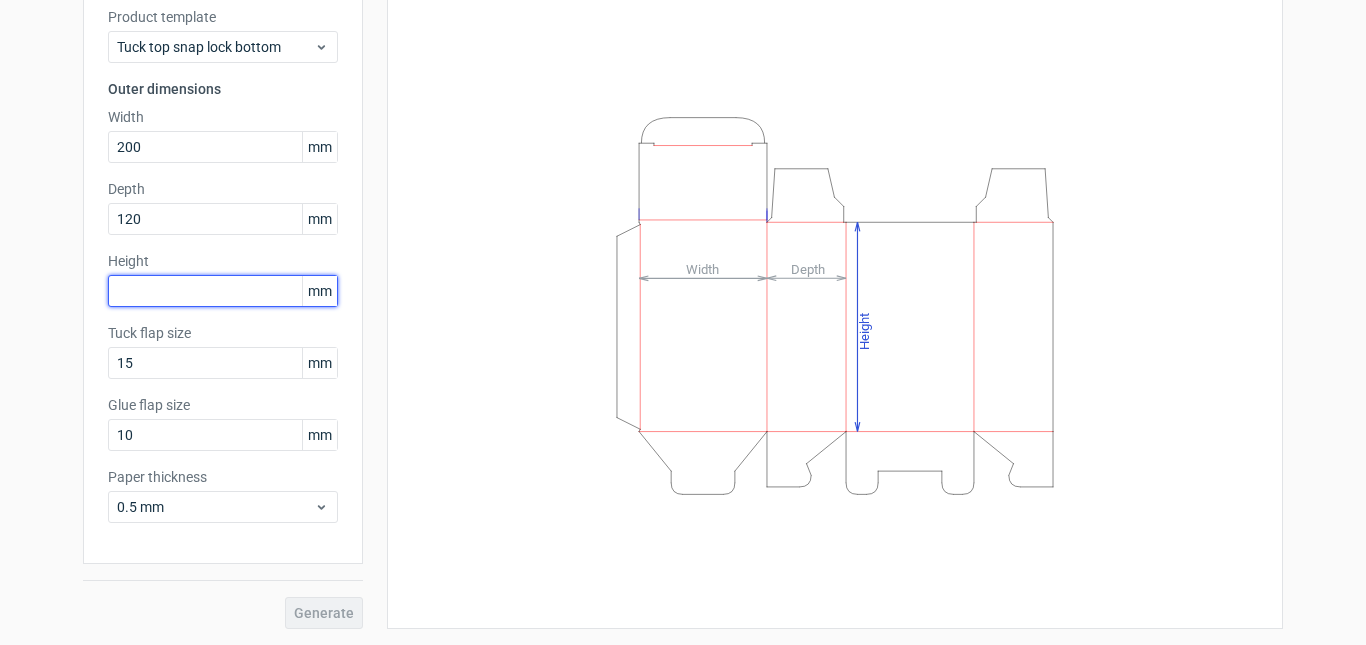 click at bounding box center (223, 291) 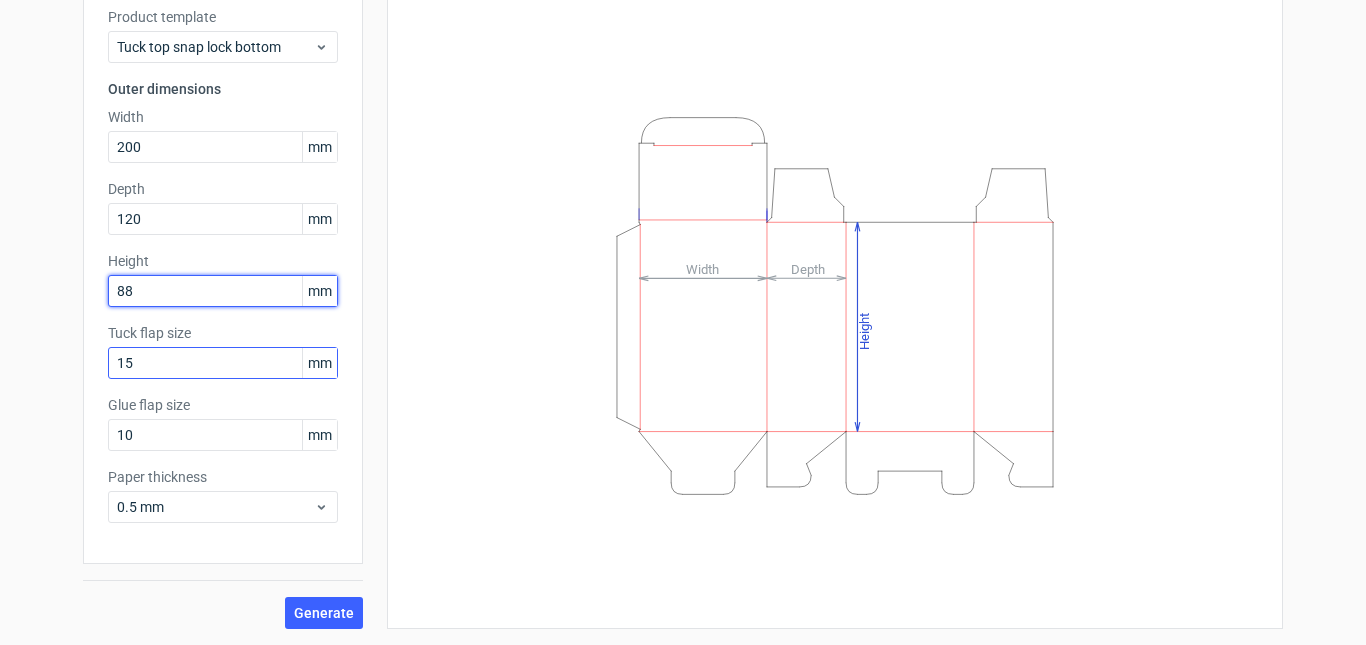 type on "88" 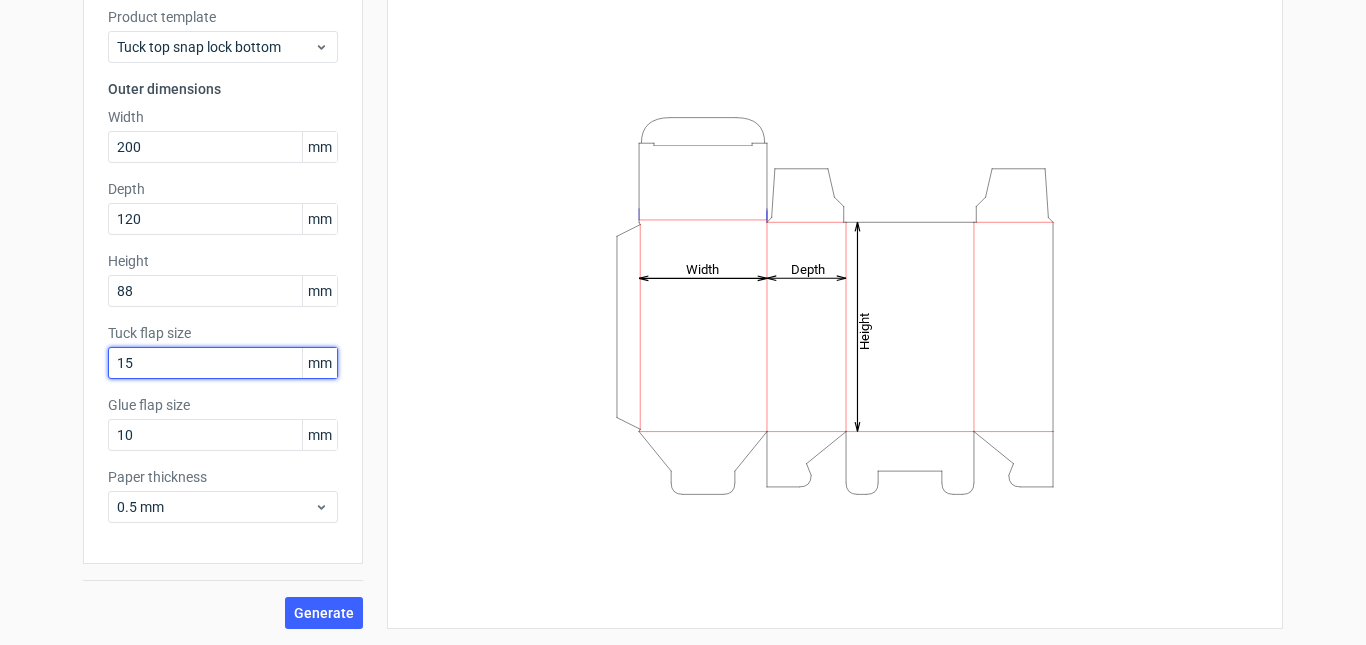 click on "15" at bounding box center (223, 363) 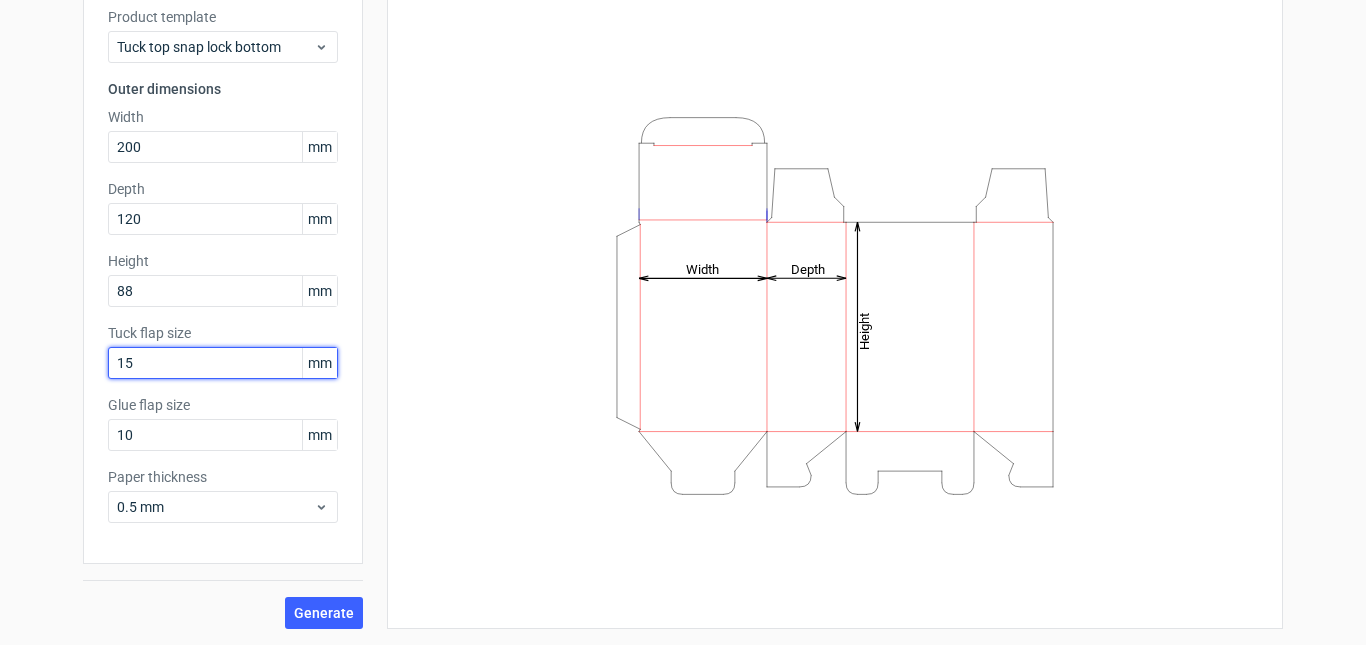 type on "1" 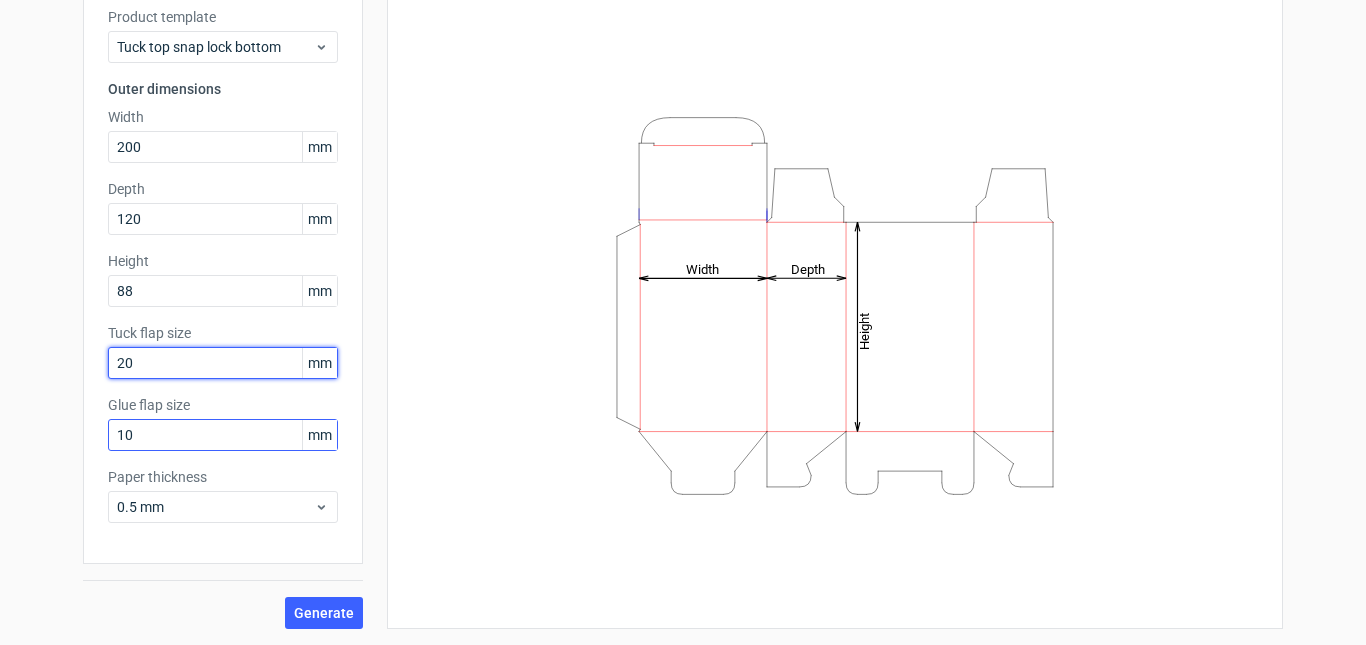 type on "20" 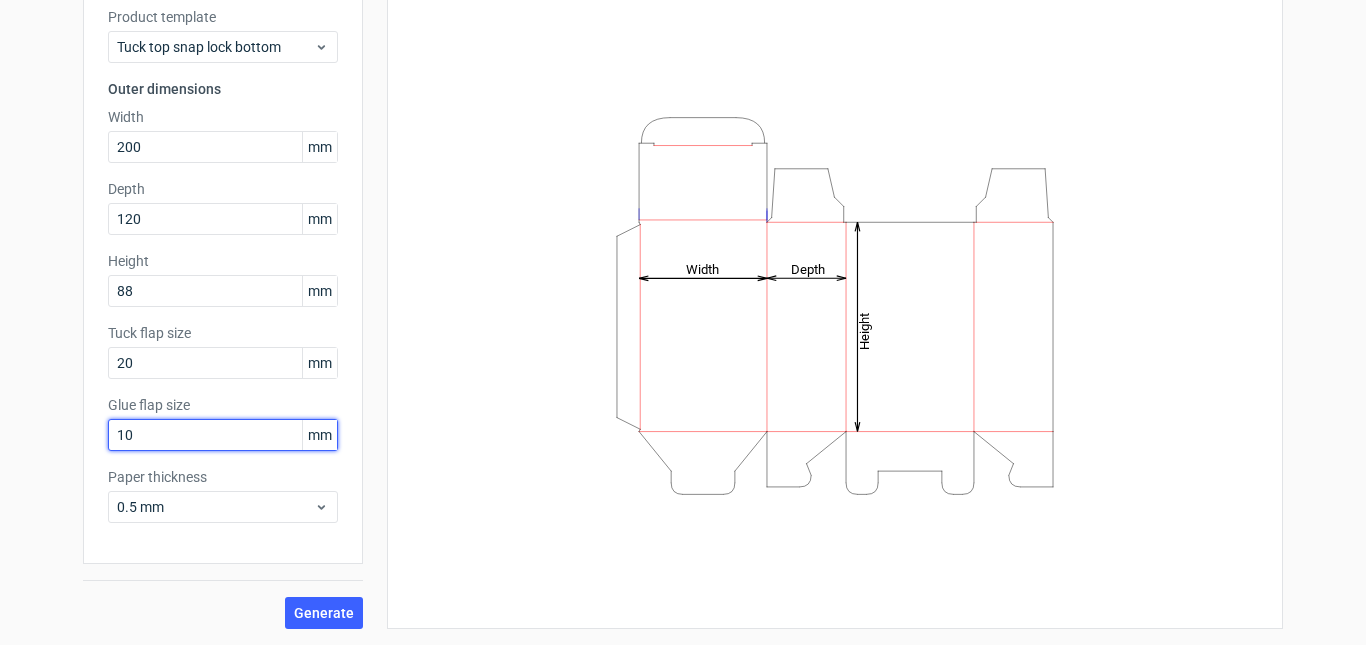 click on "10" at bounding box center [223, 435] 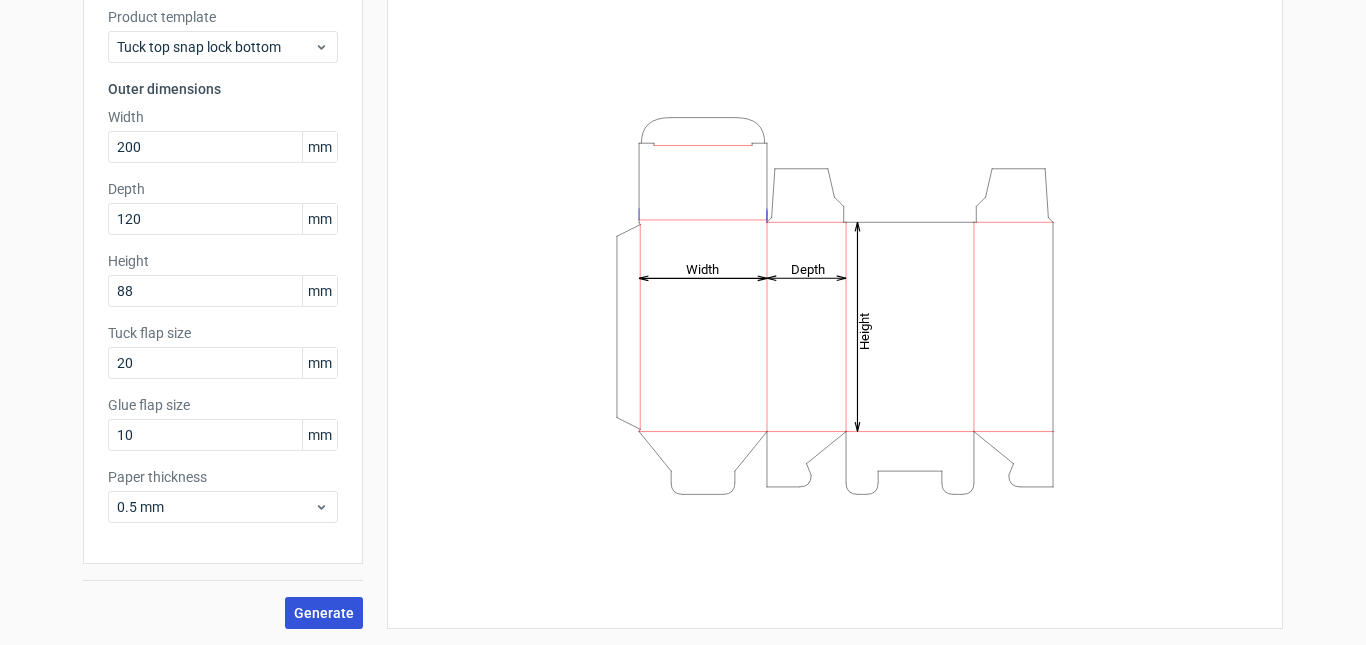 click on "Generate" at bounding box center [324, 613] 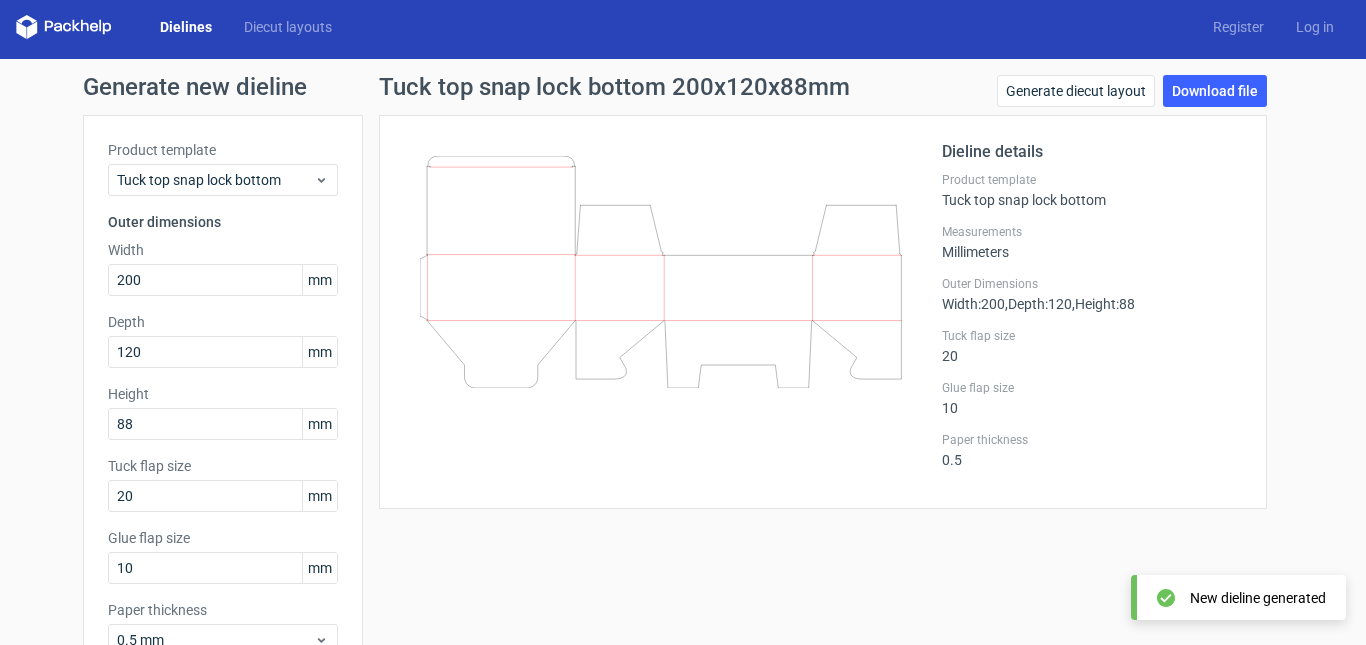 scroll, scrollTop: 0, scrollLeft: 0, axis: both 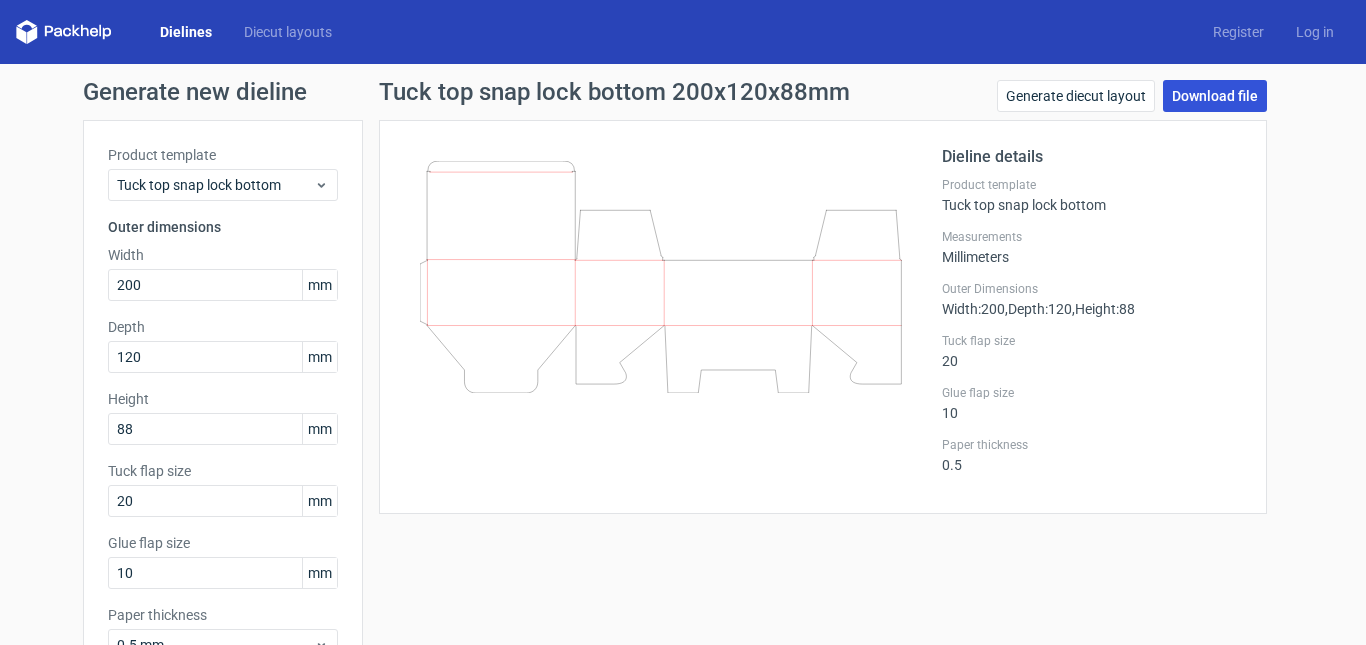 click on "Download file" at bounding box center [1215, 96] 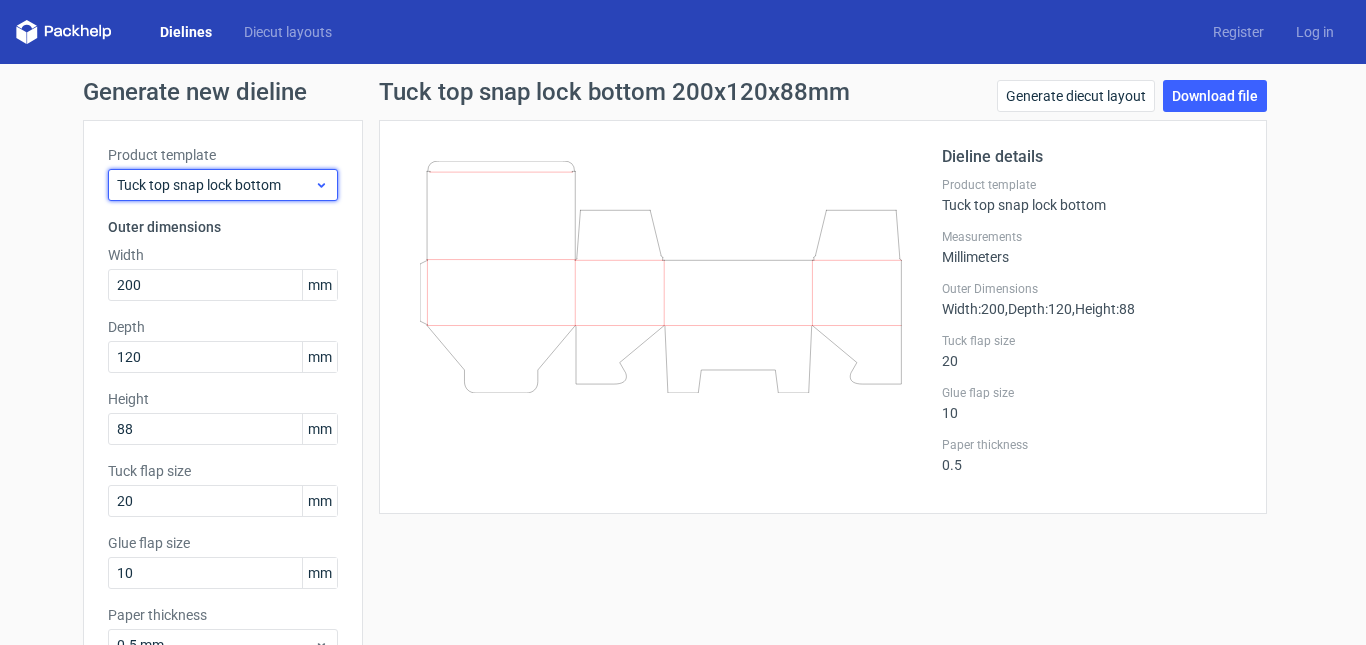 click 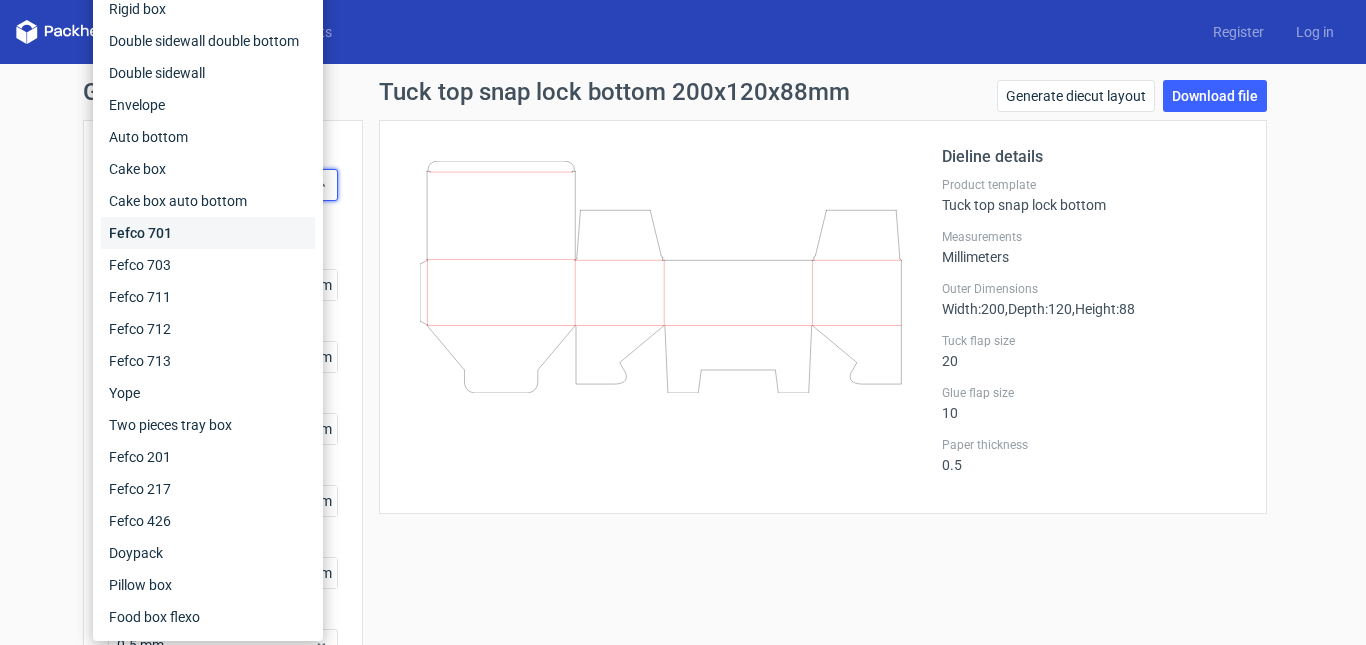 click on "Fefco 701" at bounding box center [208, 233] 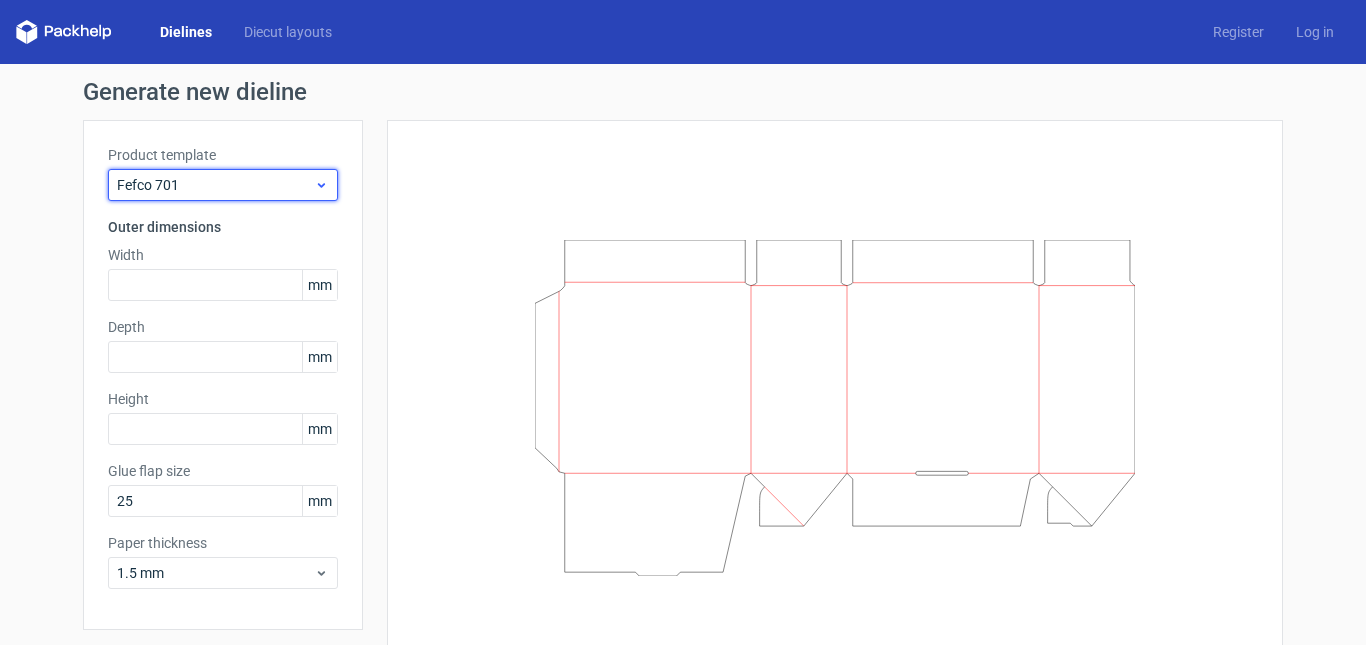 click 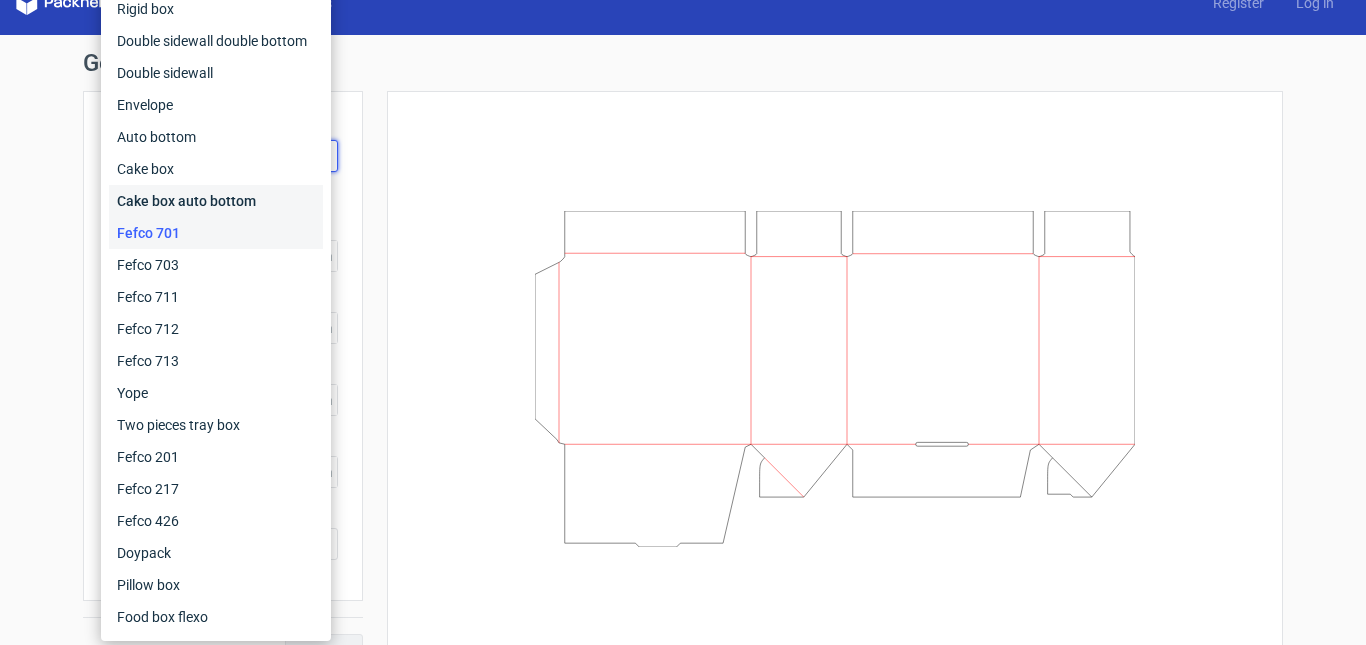 scroll, scrollTop: 0, scrollLeft: 0, axis: both 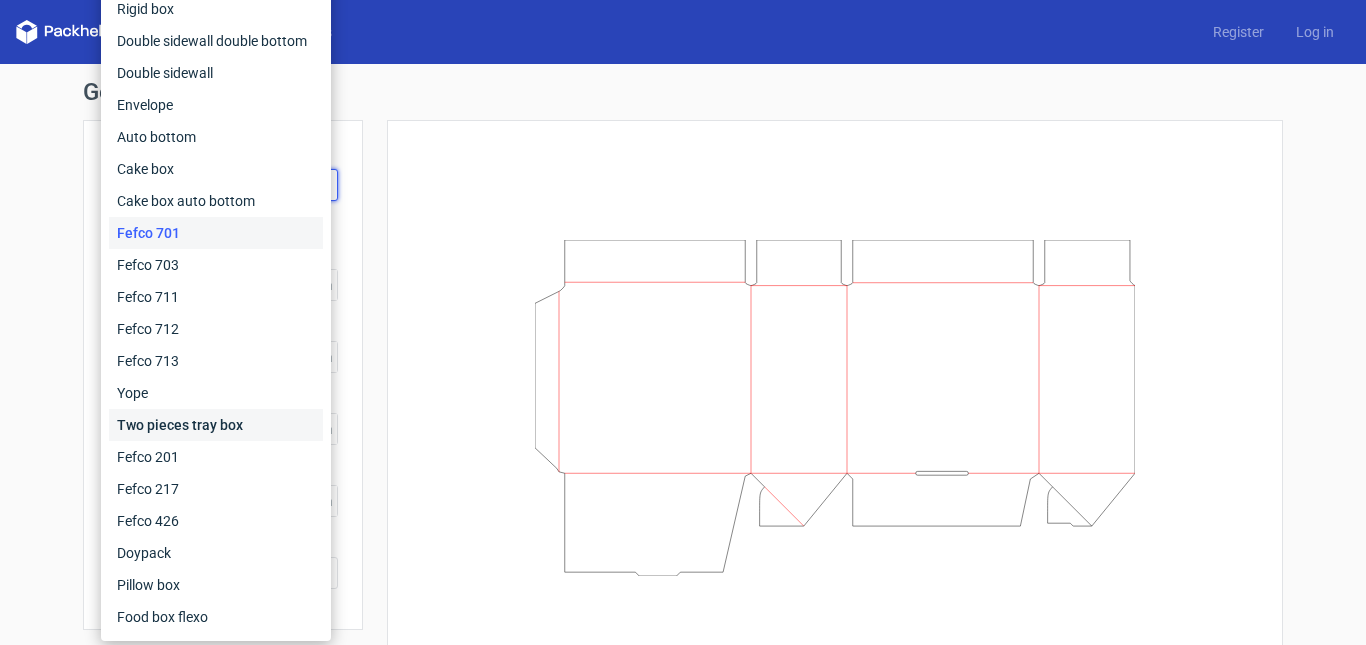 click on "Two pieces tray box" at bounding box center [216, 425] 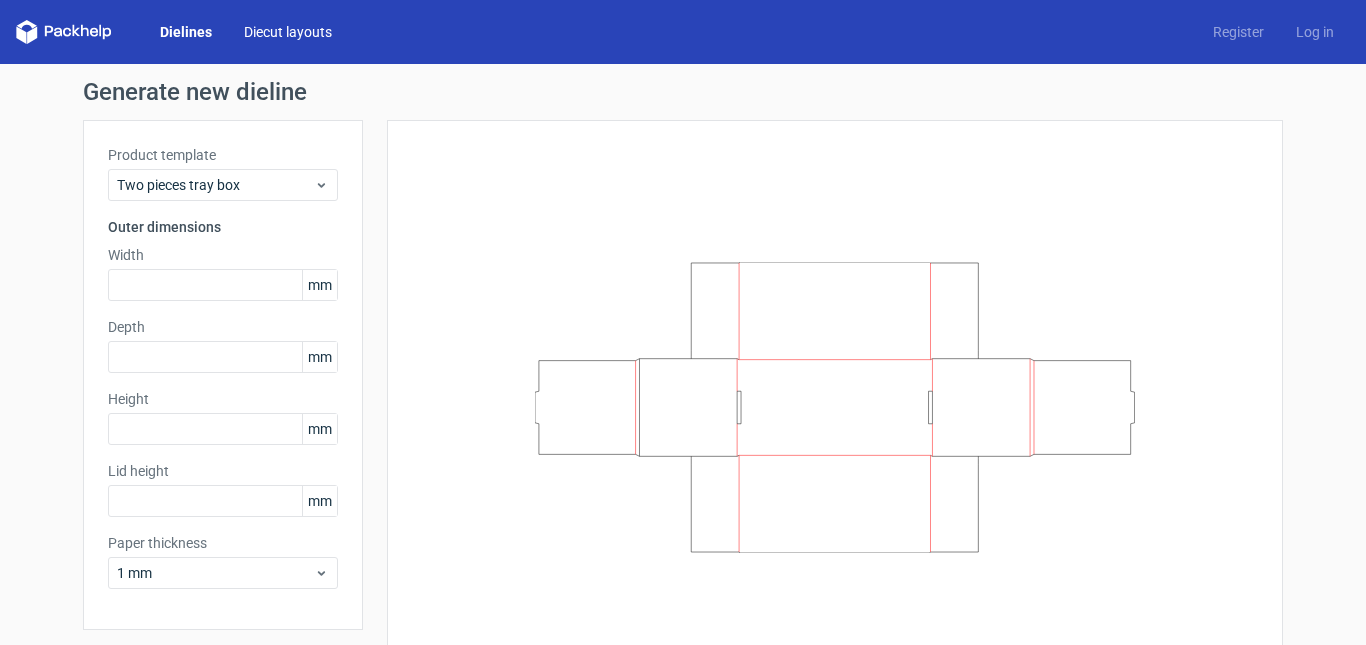click on "Diecut layouts" at bounding box center [288, 32] 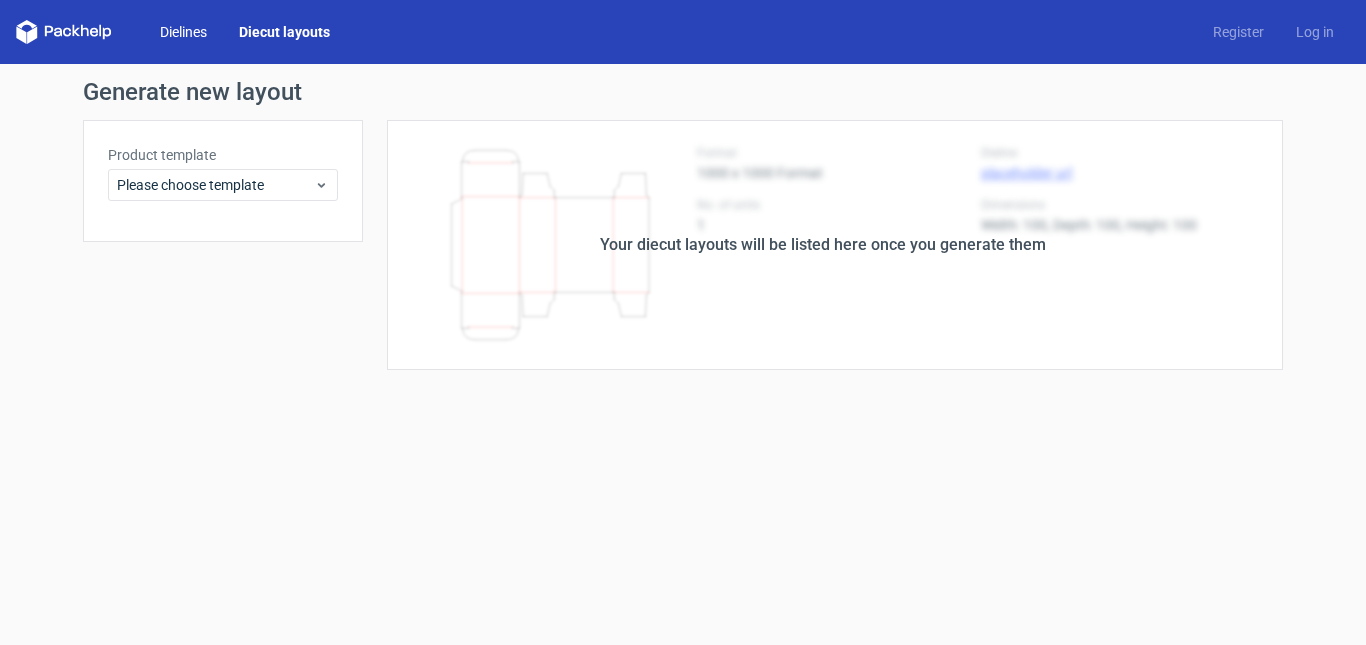 click on "Dielines" at bounding box center [183, 32] 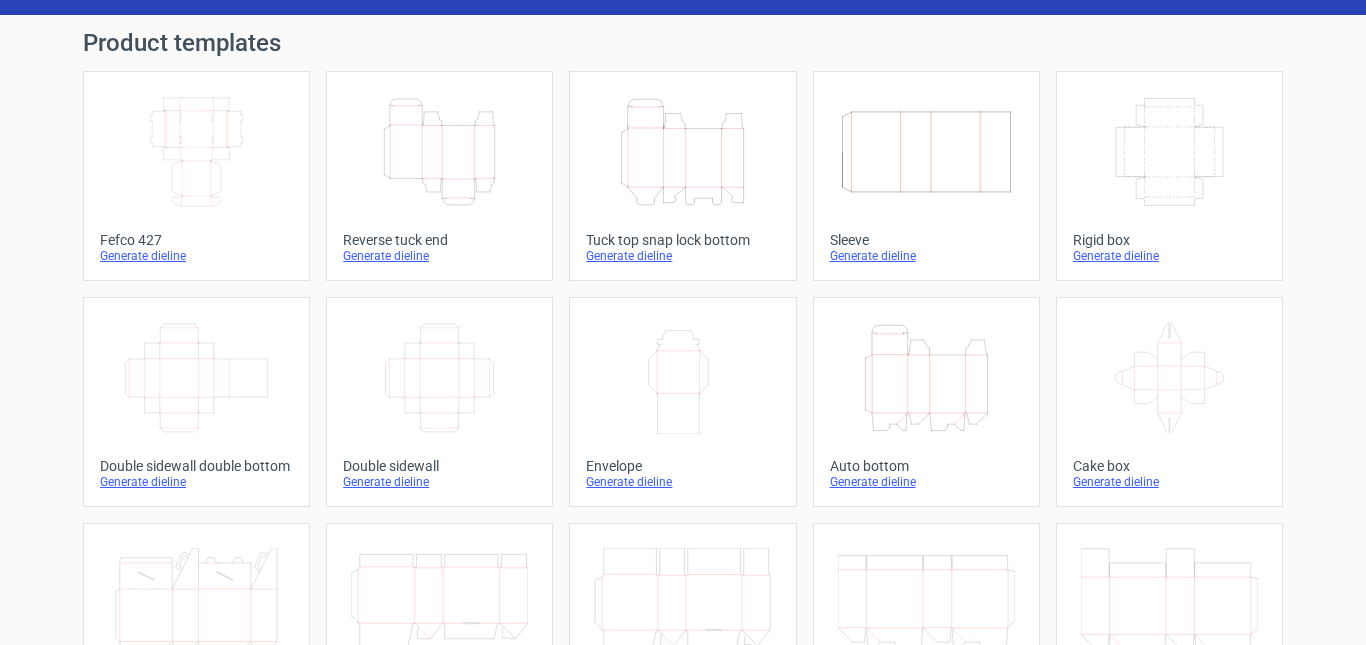 scroll, scrollTop: 0, scrollLeft: 0, axis: both 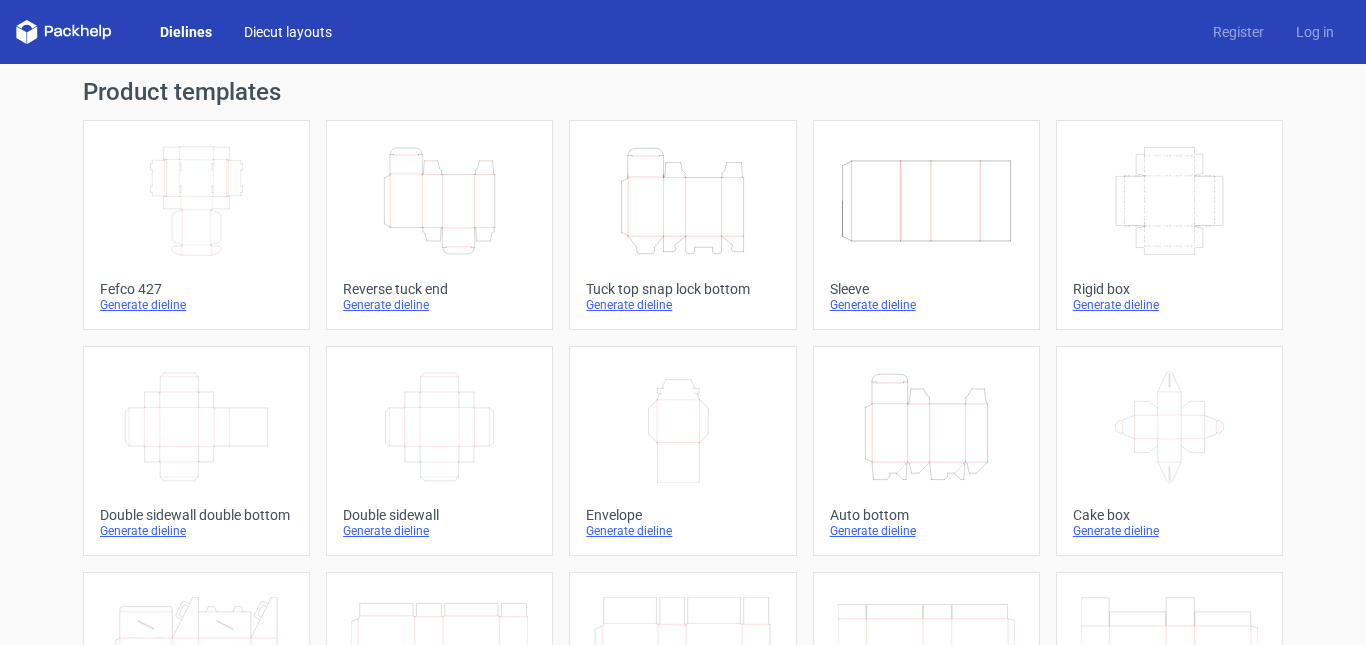 click on "Diecut layouts" at bounding box center (288, 32) 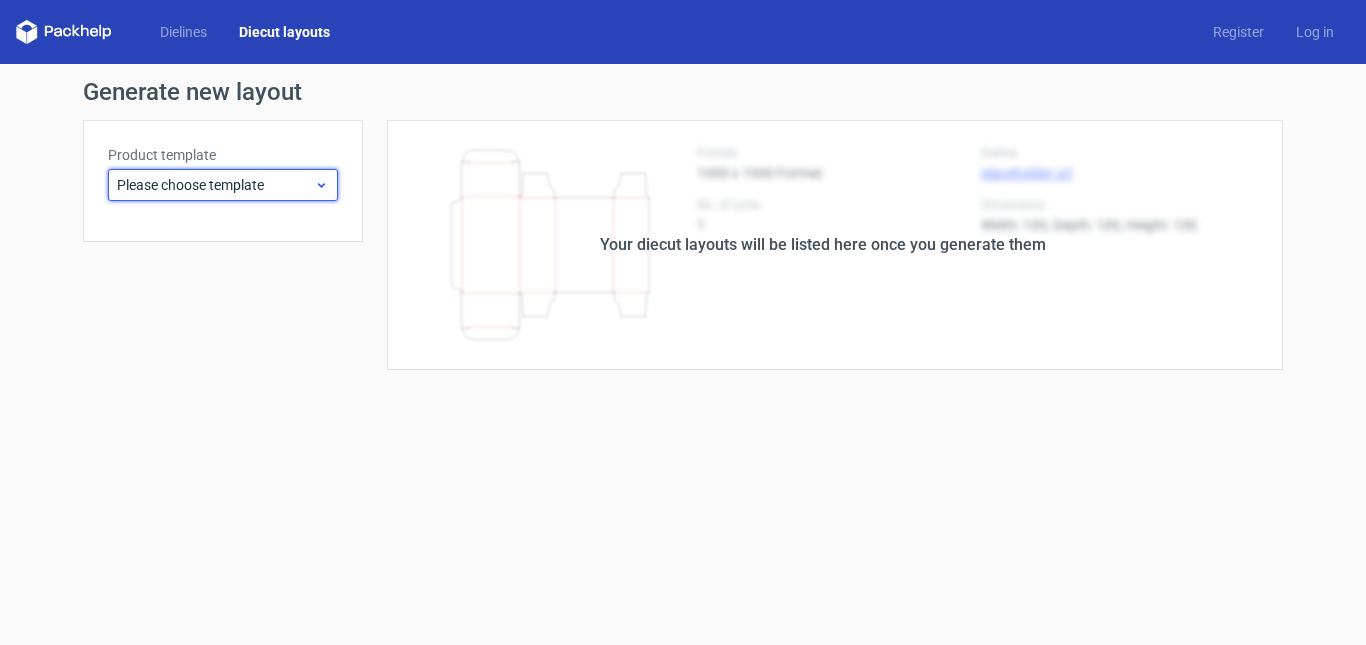 click on "Please choose template" at bounding box center [223, 185] 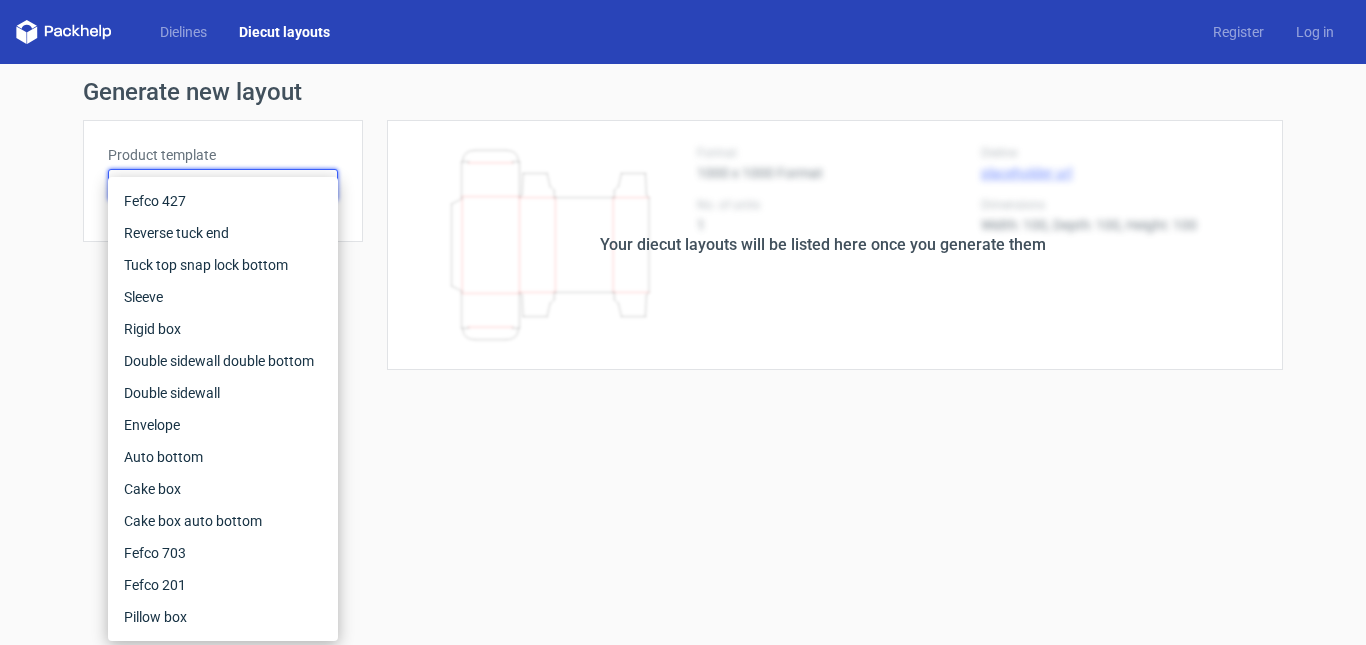 click on "Product template Please choose template" at bounding box center (223, 181) 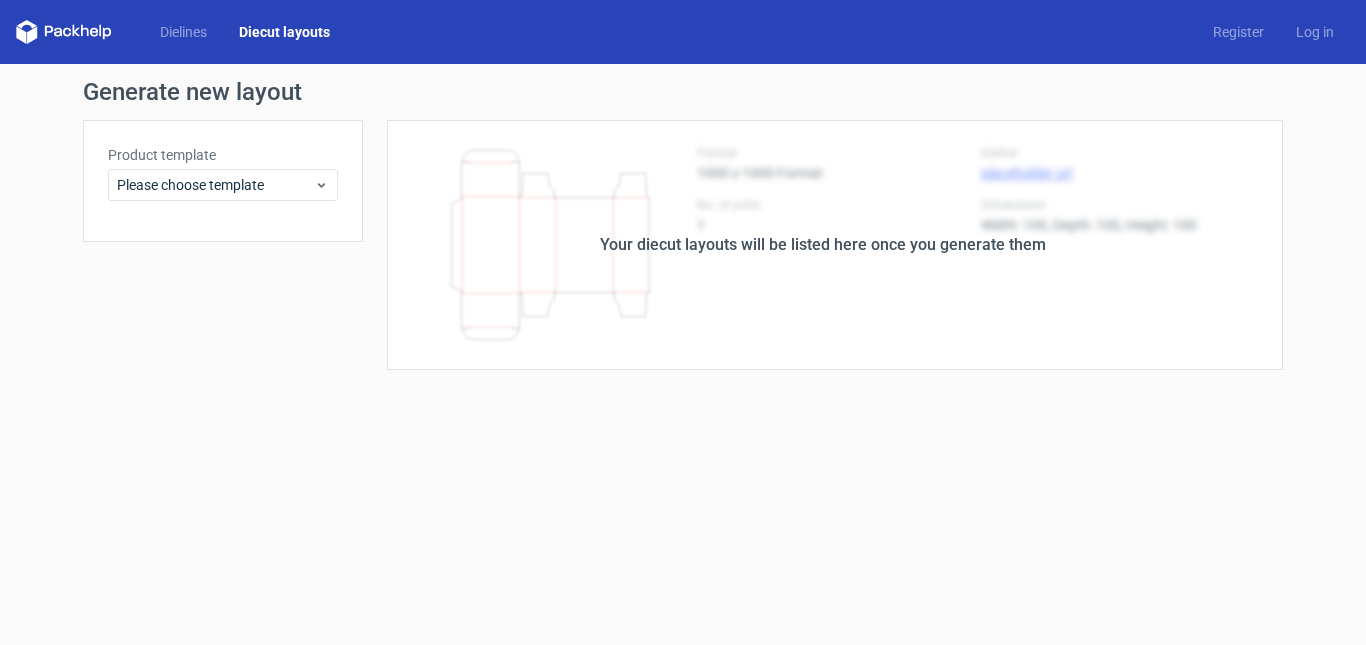 click 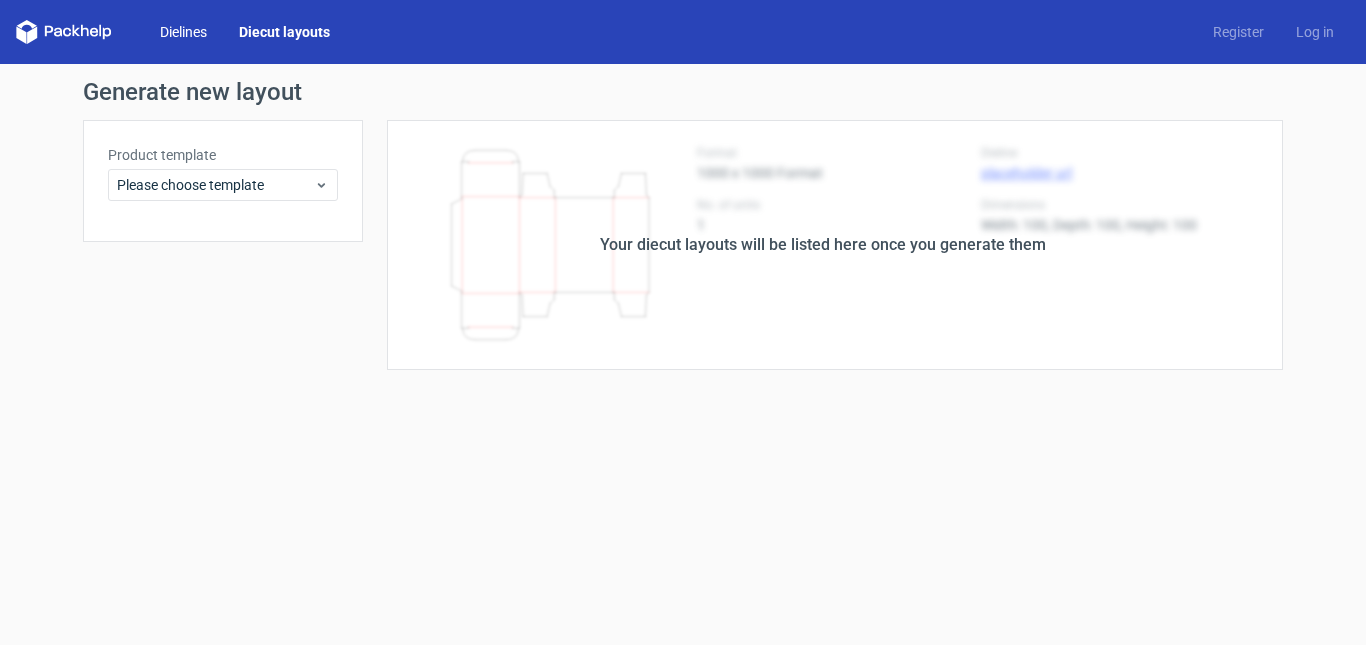 click on "Dielines" at bounding box center [183, 32] 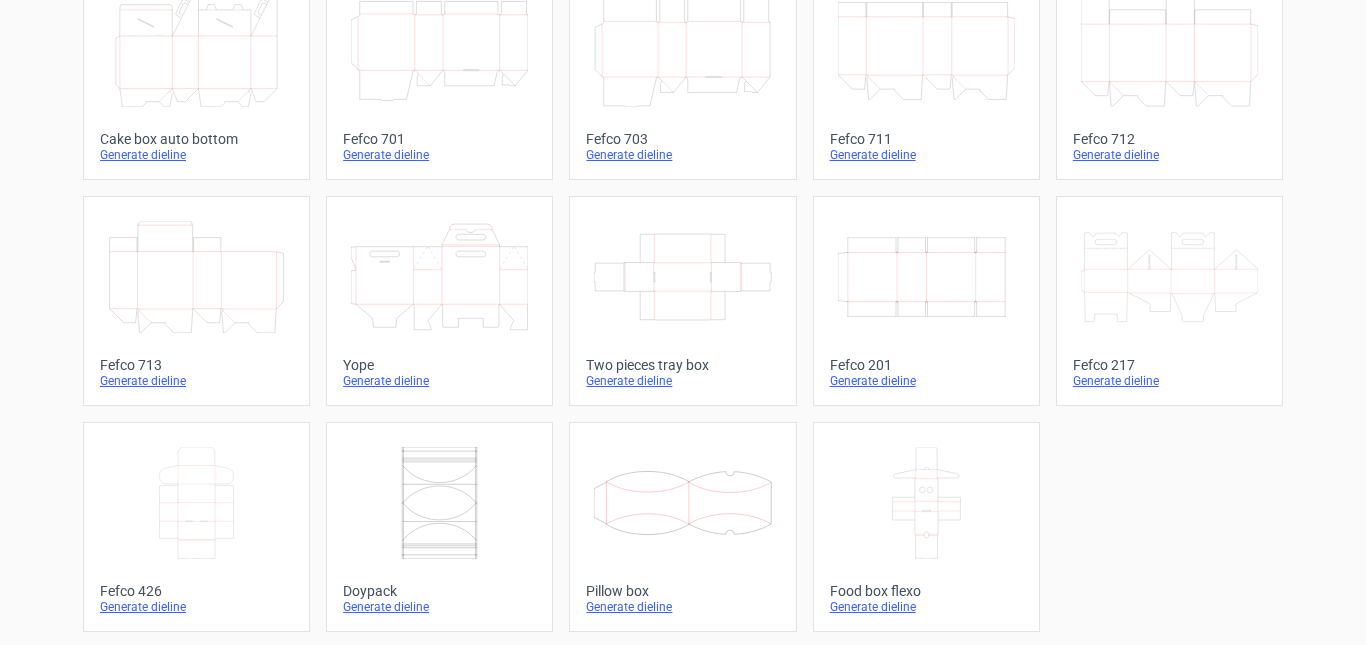 scroll, scrollTop: 605, scrollLeft: 0, axis: vertical 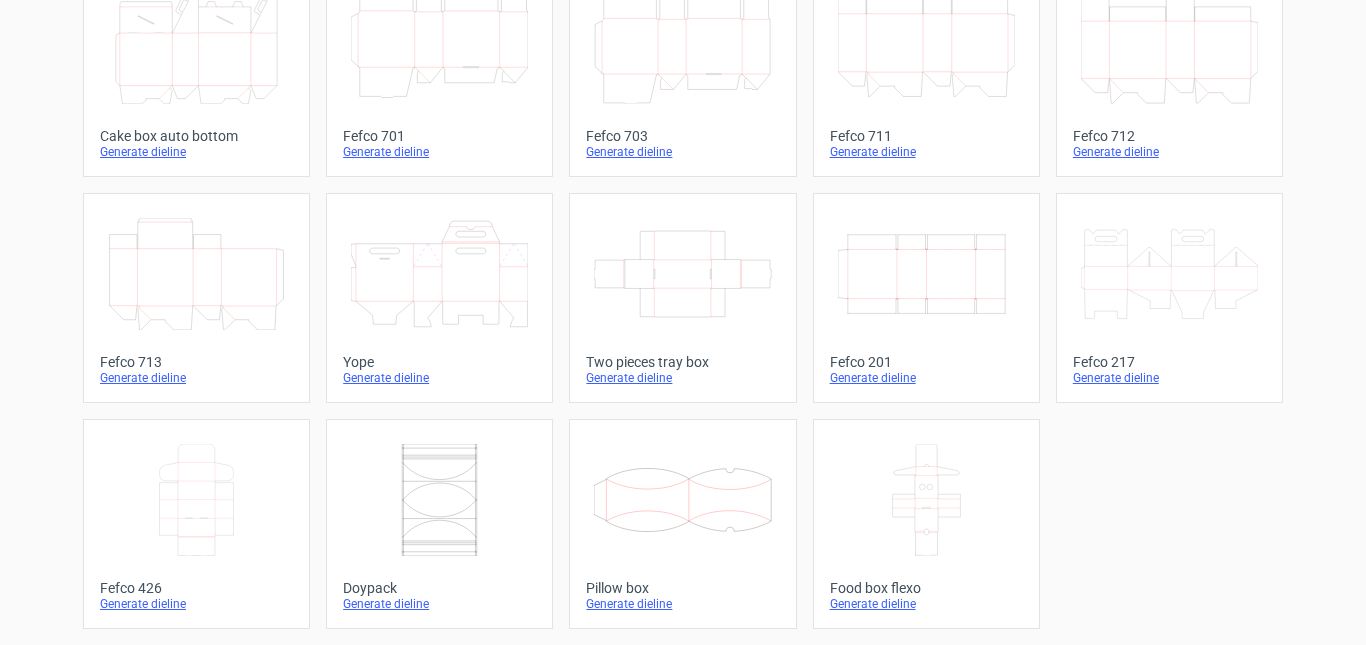 click on "Width
Depth
Height" 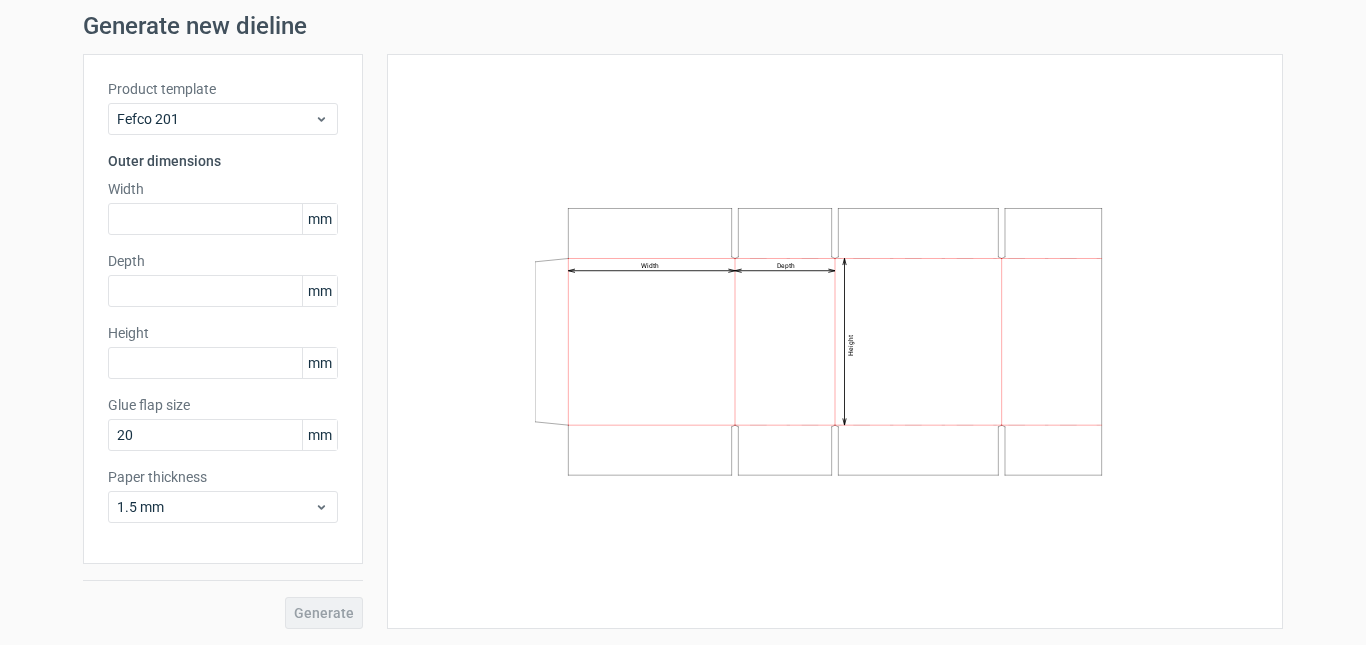 scroll, scrollTop: 0, scrollLeft: 0, axis: both 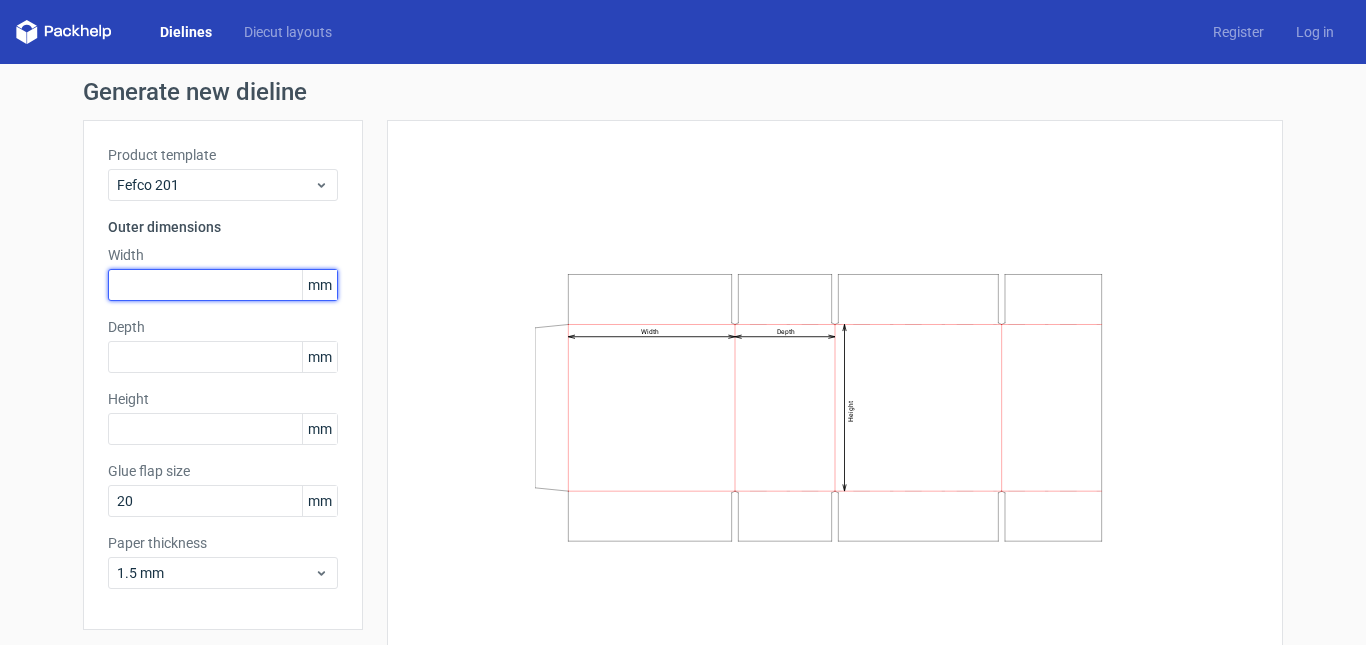 click at bounding box center (223, 285) 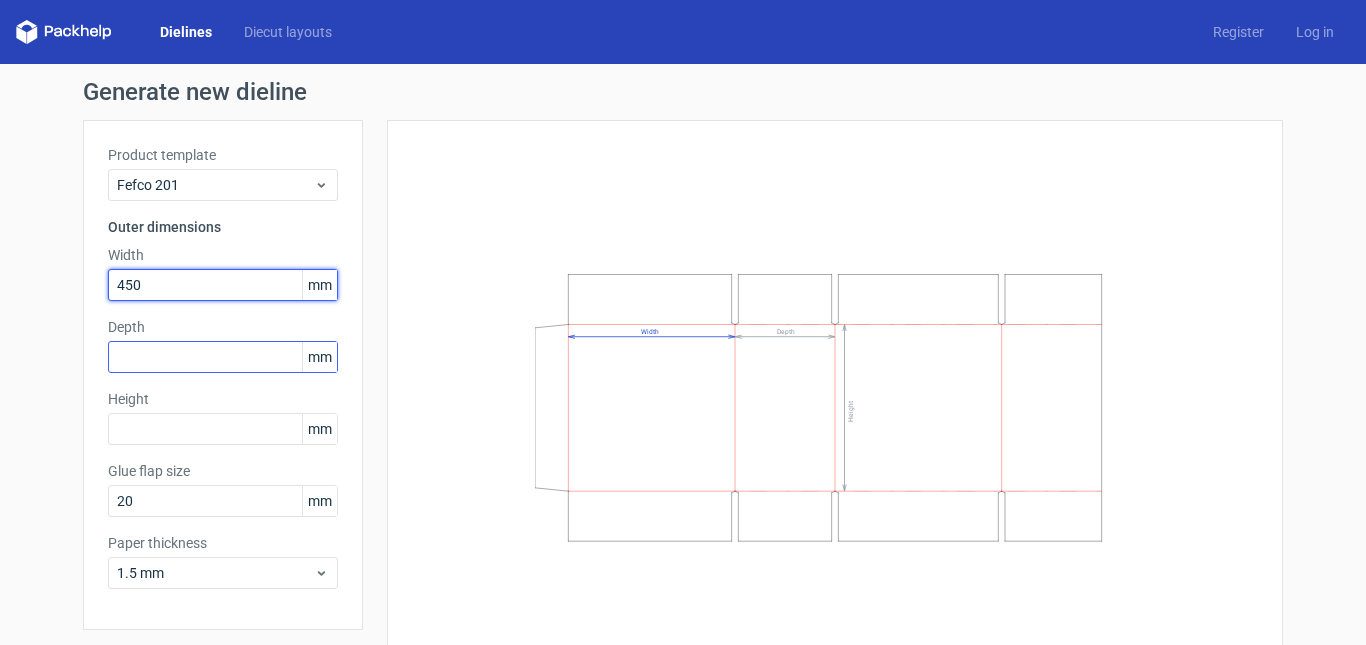 type on "450" 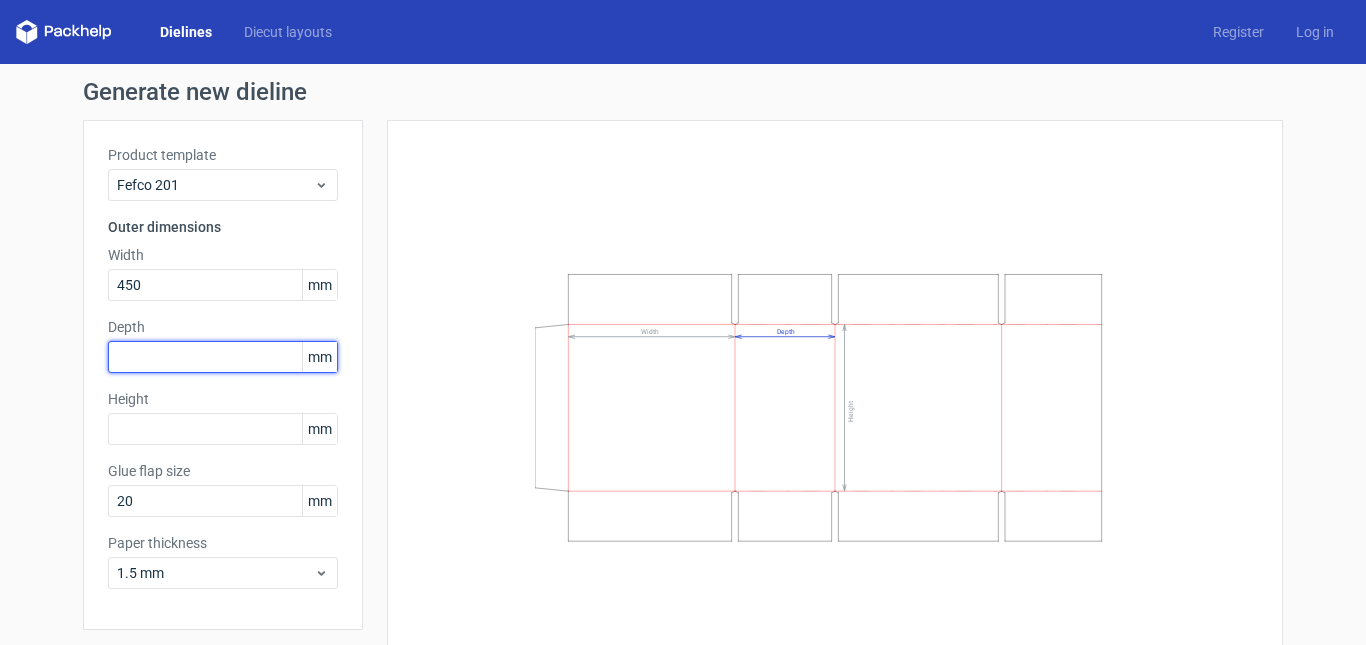 click at bounding box center (223, 357) 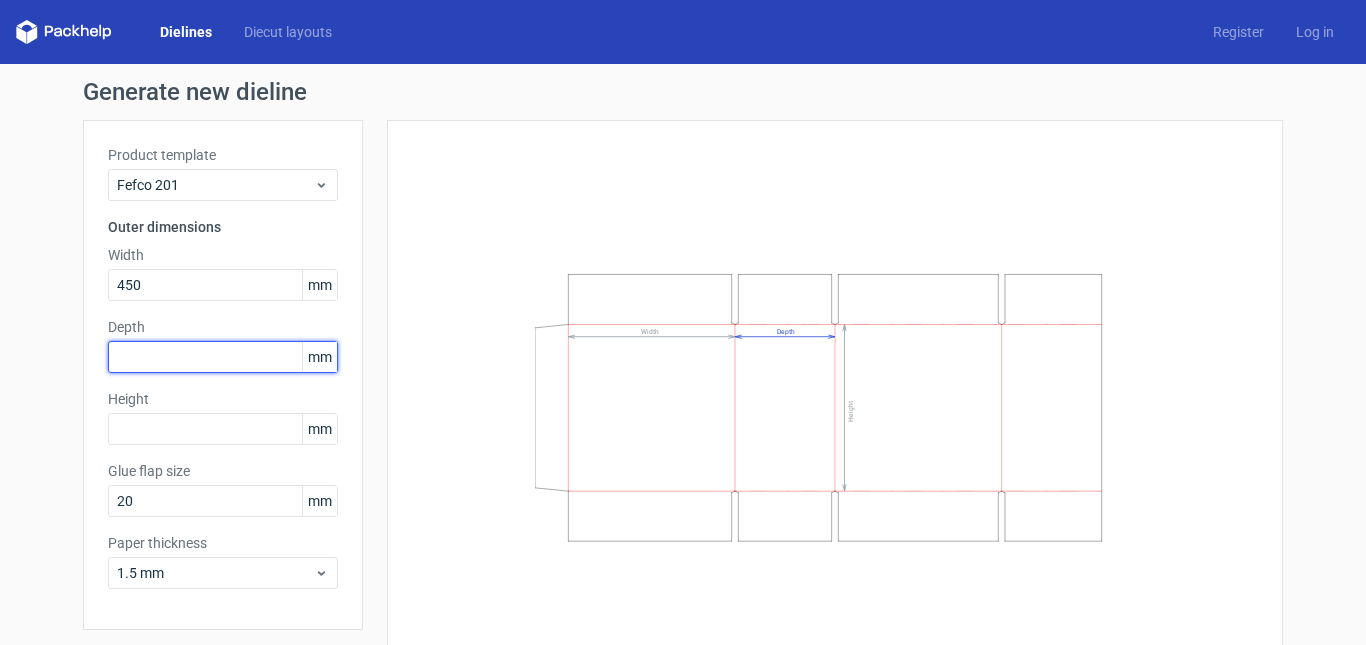 type on "5" 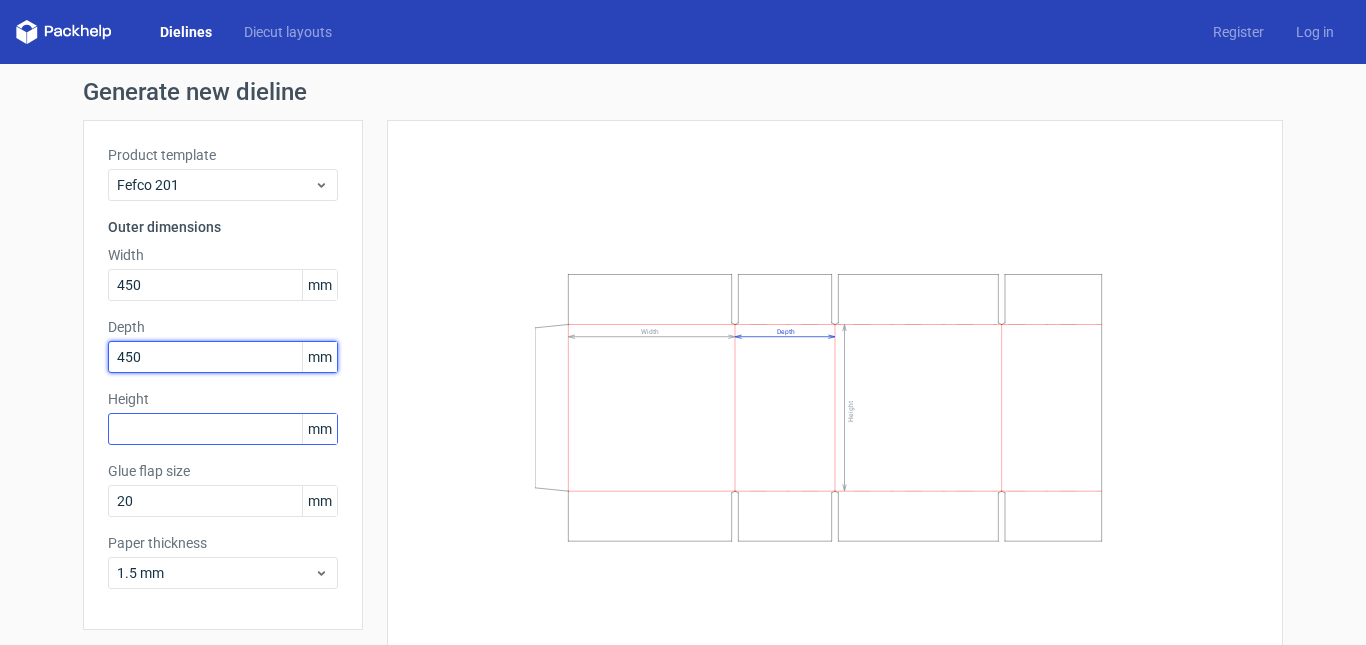 type on "450" 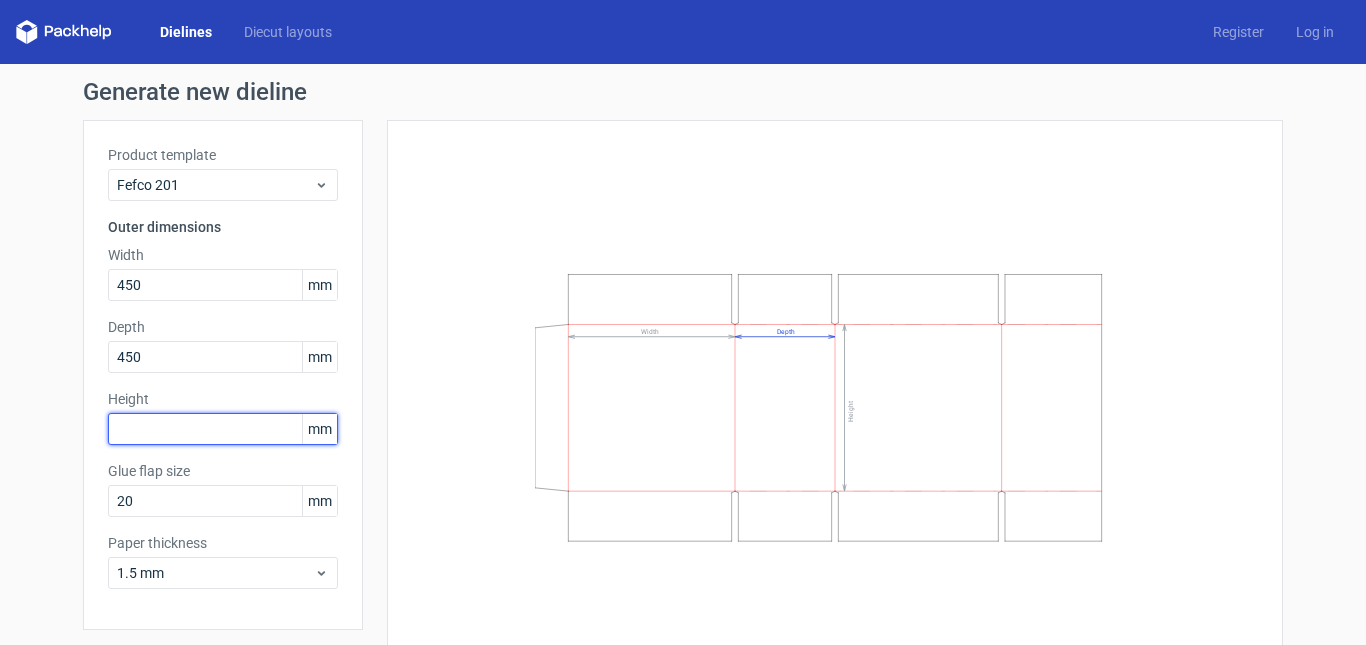 click at bounding box center [223, 429] 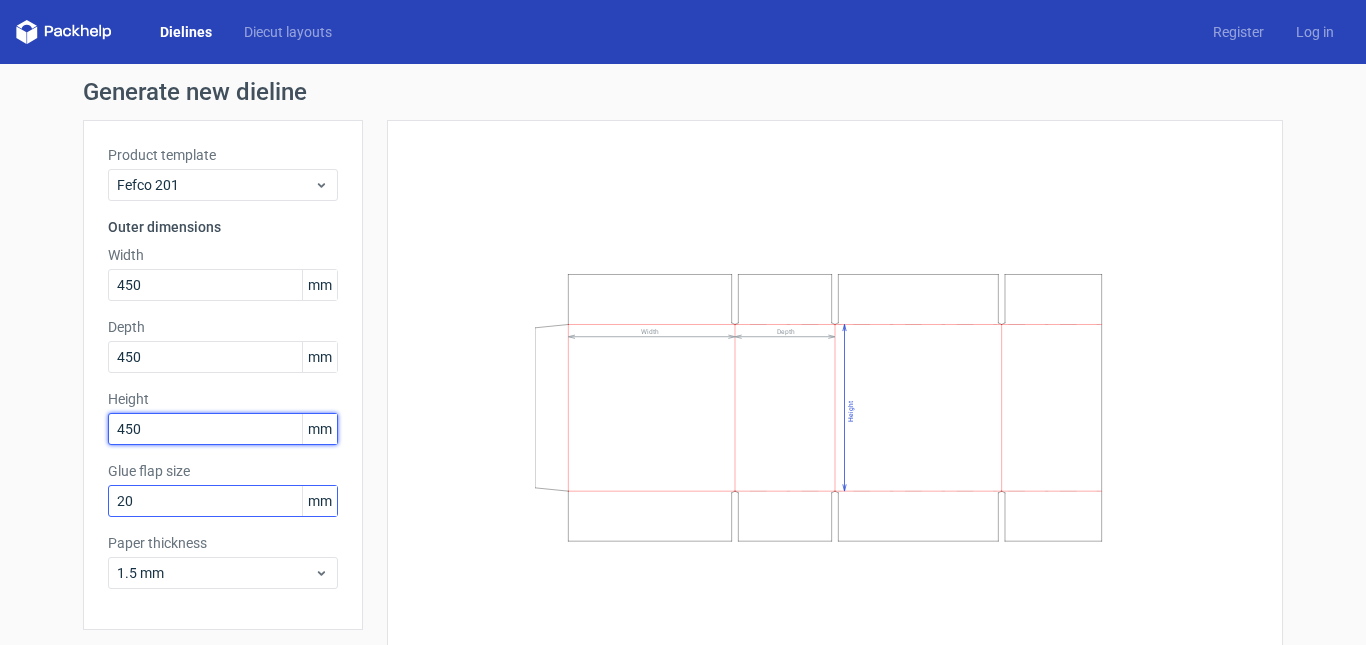 type on "450" 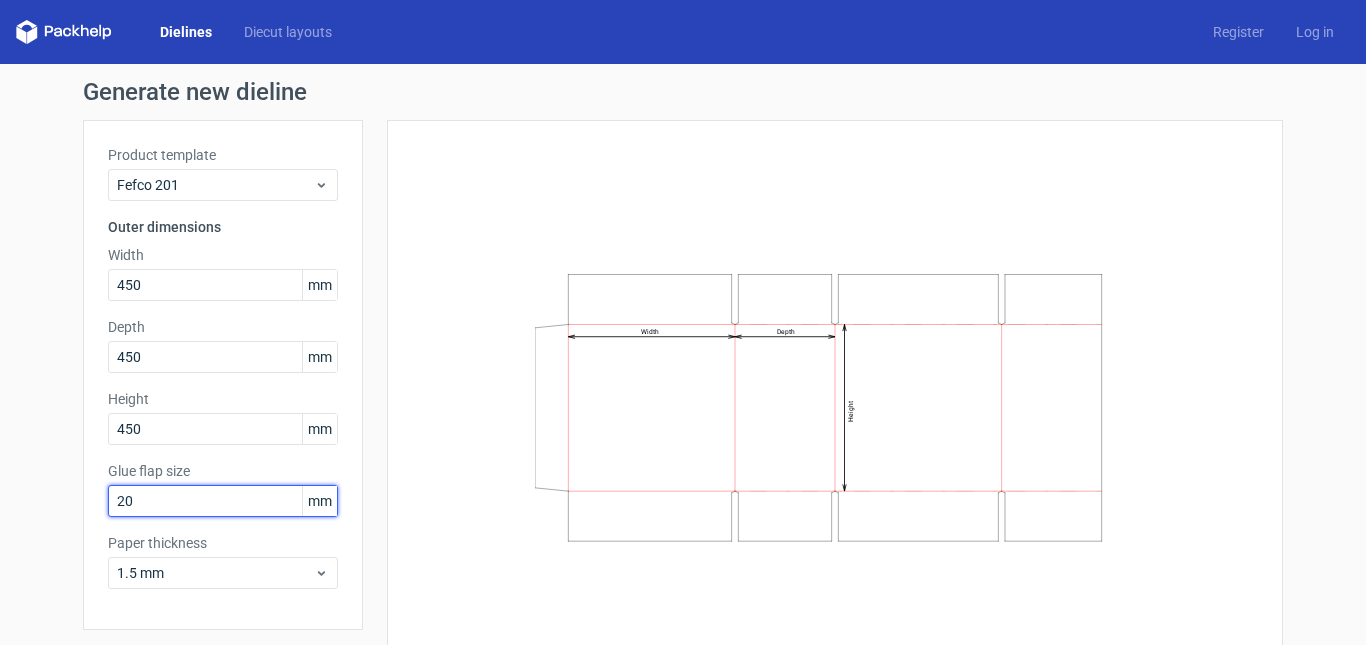 click on "20" at bounding box center (223, 501) 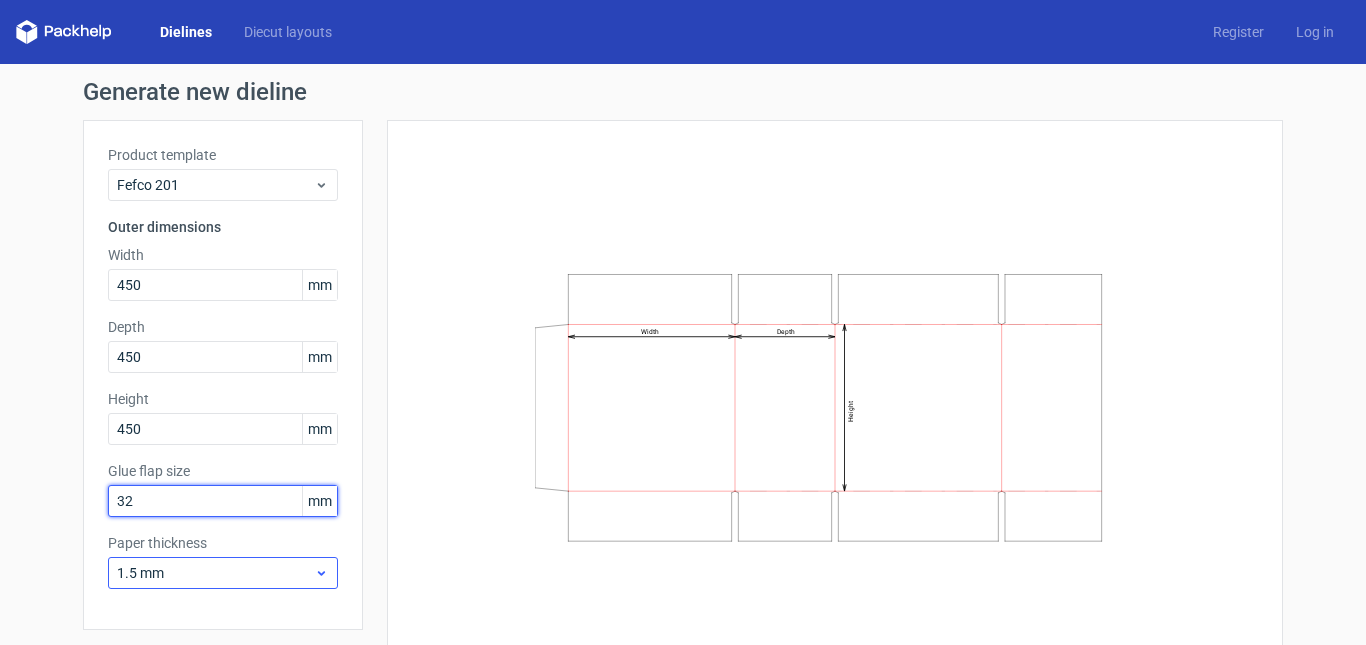type on "32" 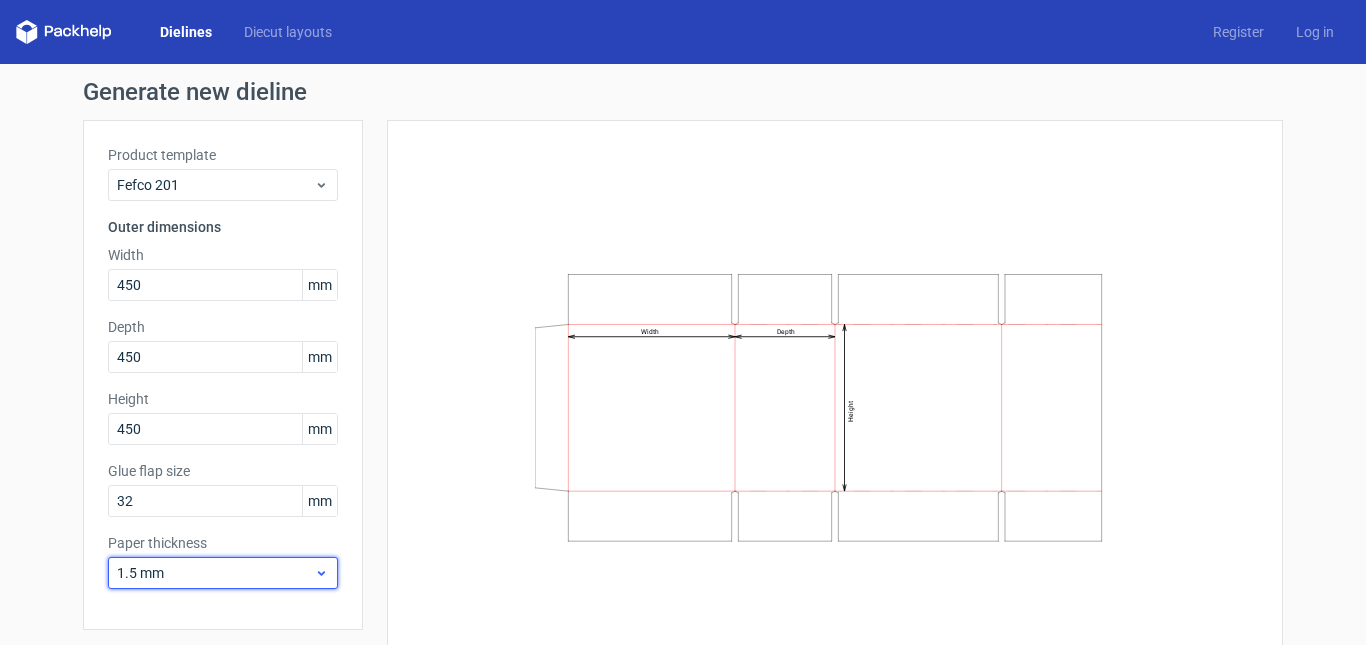 click 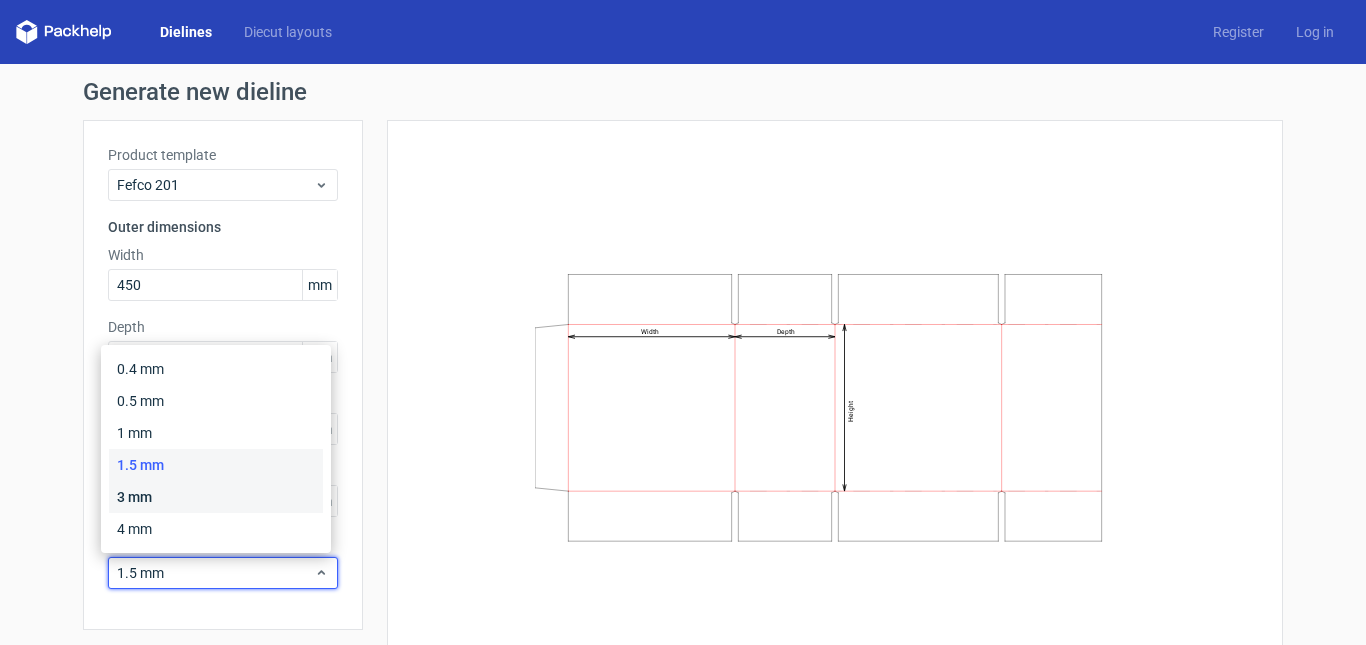 click on "3 mm" at bounding box center [216, 497] 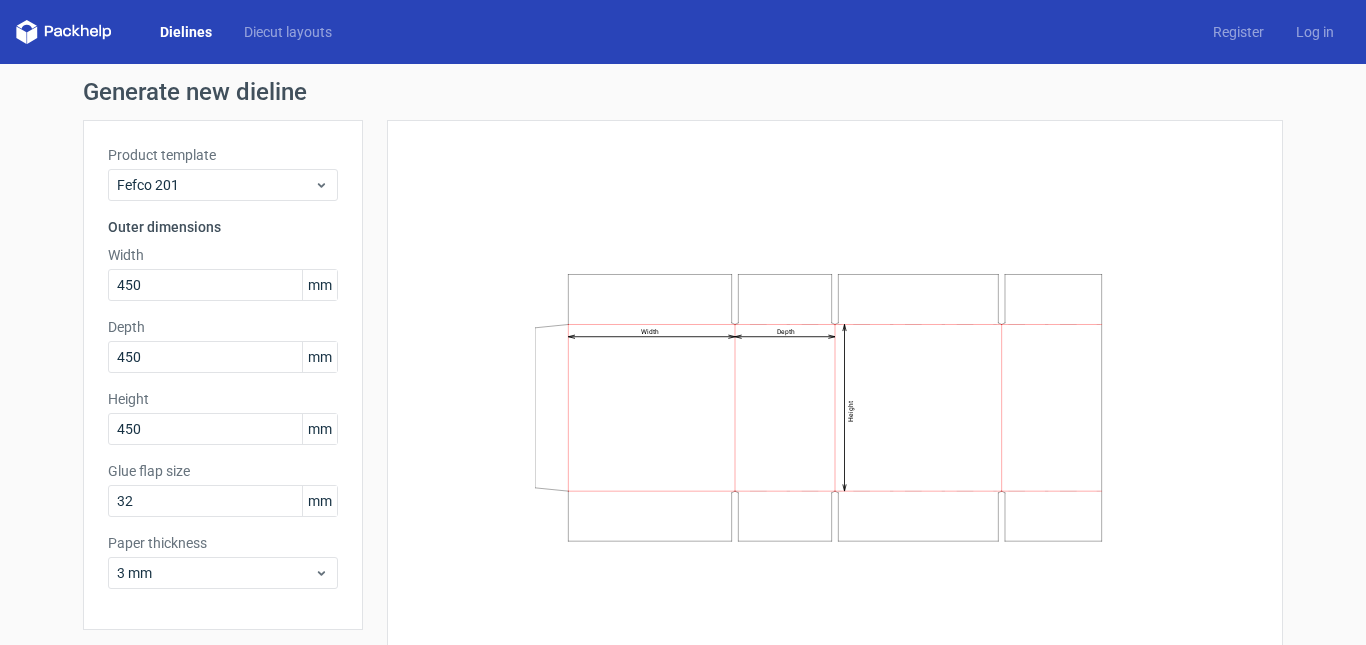 scroll, scrollTop: 66, scrollLeft: 0, axis: vertical 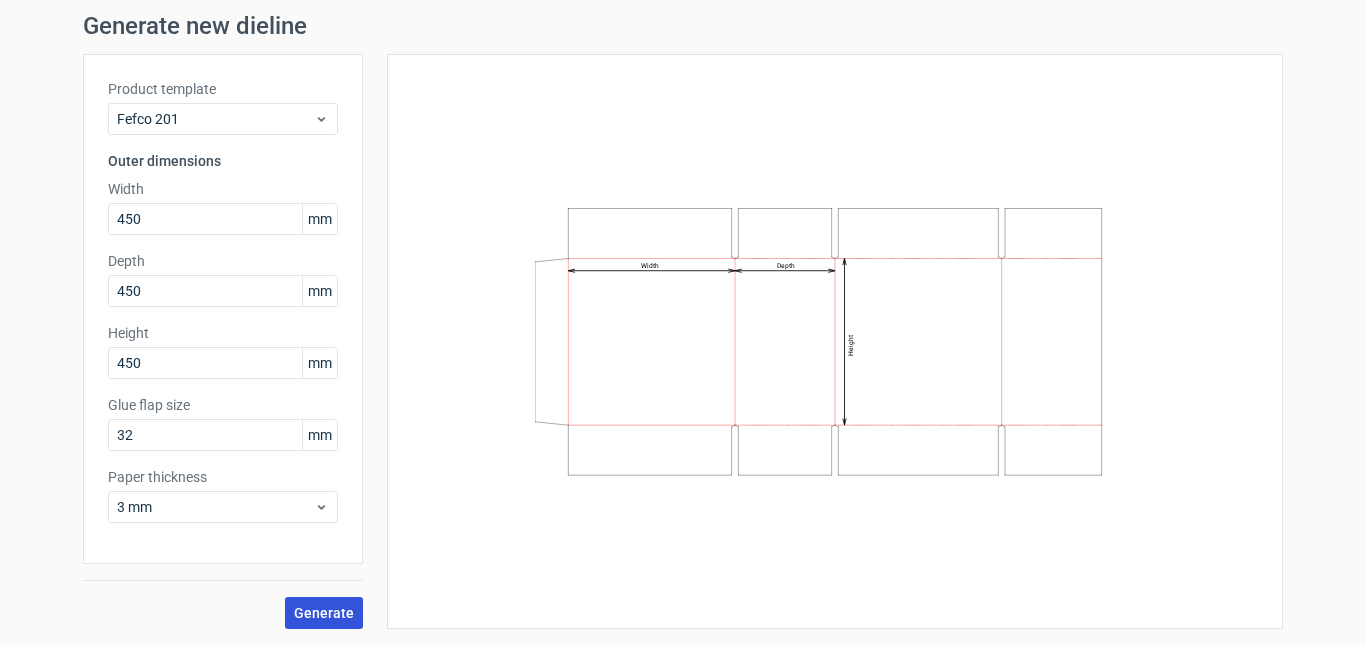 click on "Generate" at bounding box center (324, 613) 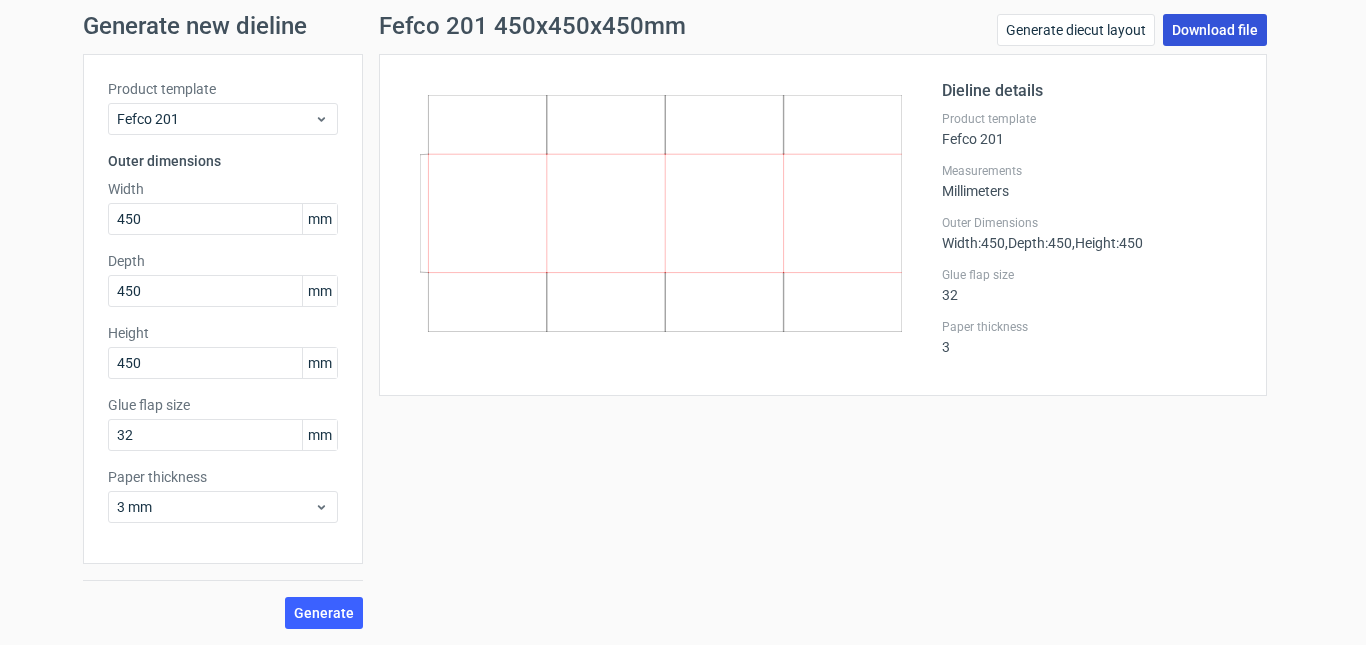 click on "Download file" at bounding box center [1215, 30] 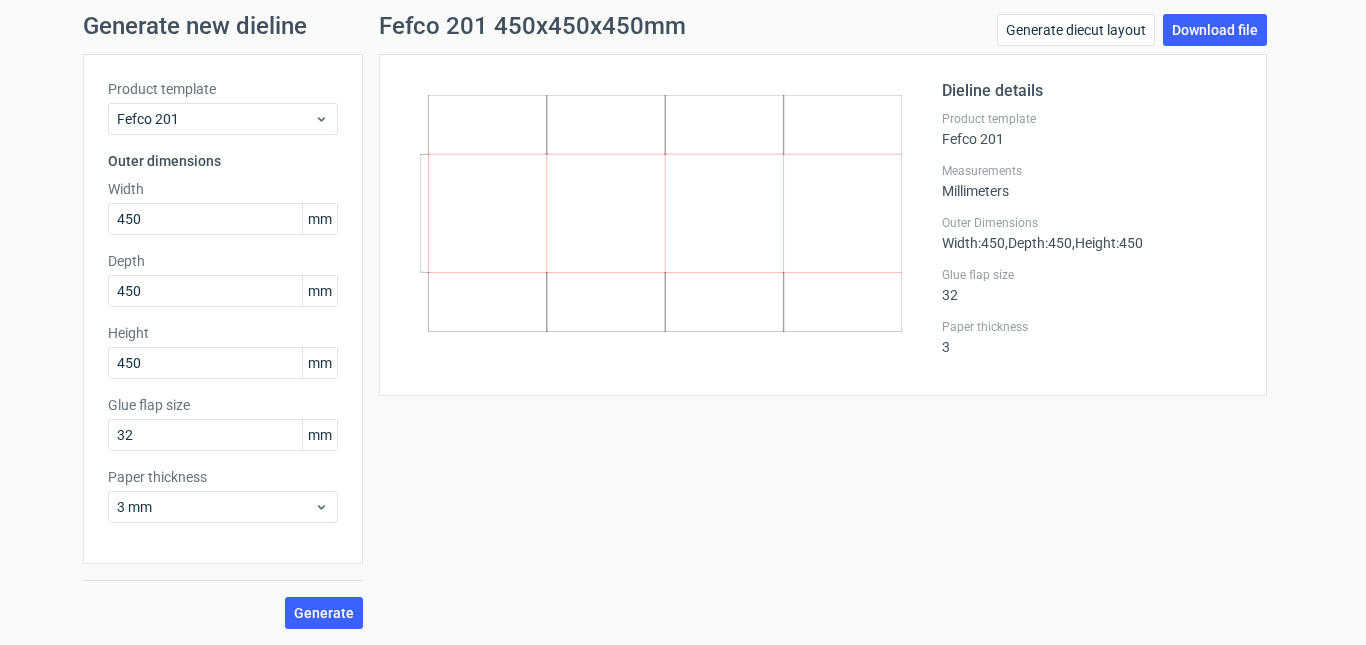 scroll, scrollTop: 0, scrollLeft: 0, axis: both 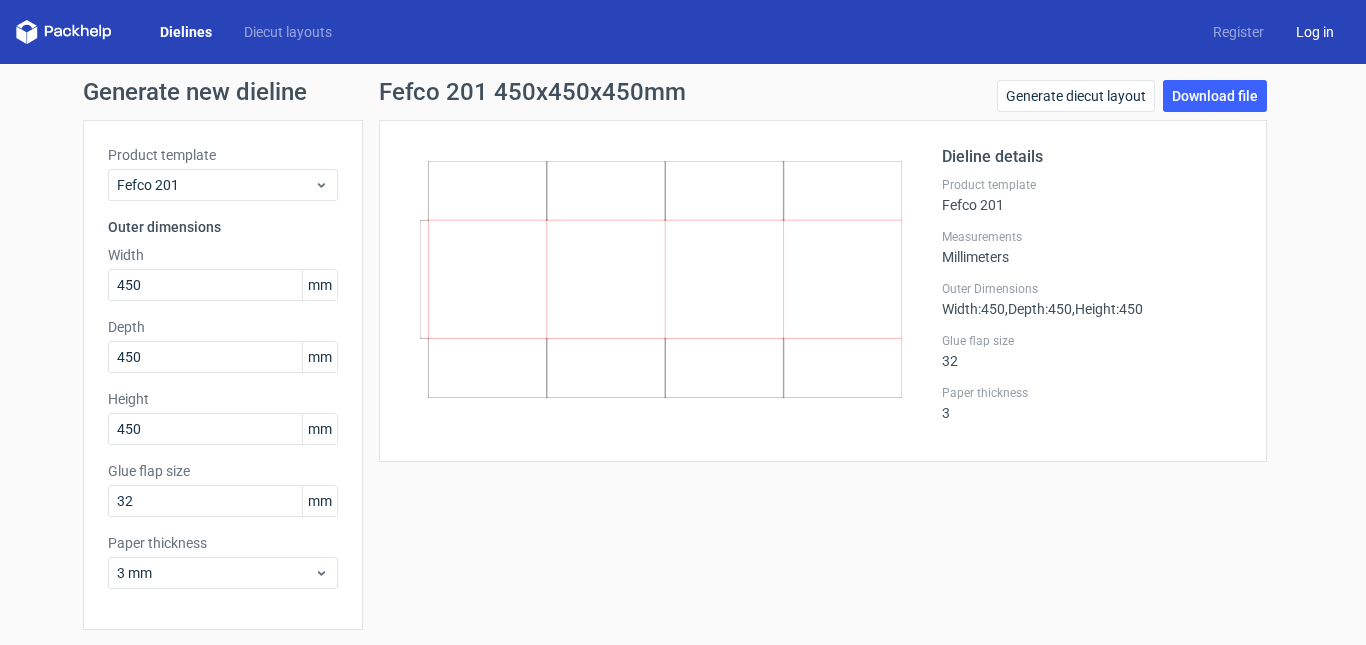 click on "Log in" at bounding box center (1315, 32) 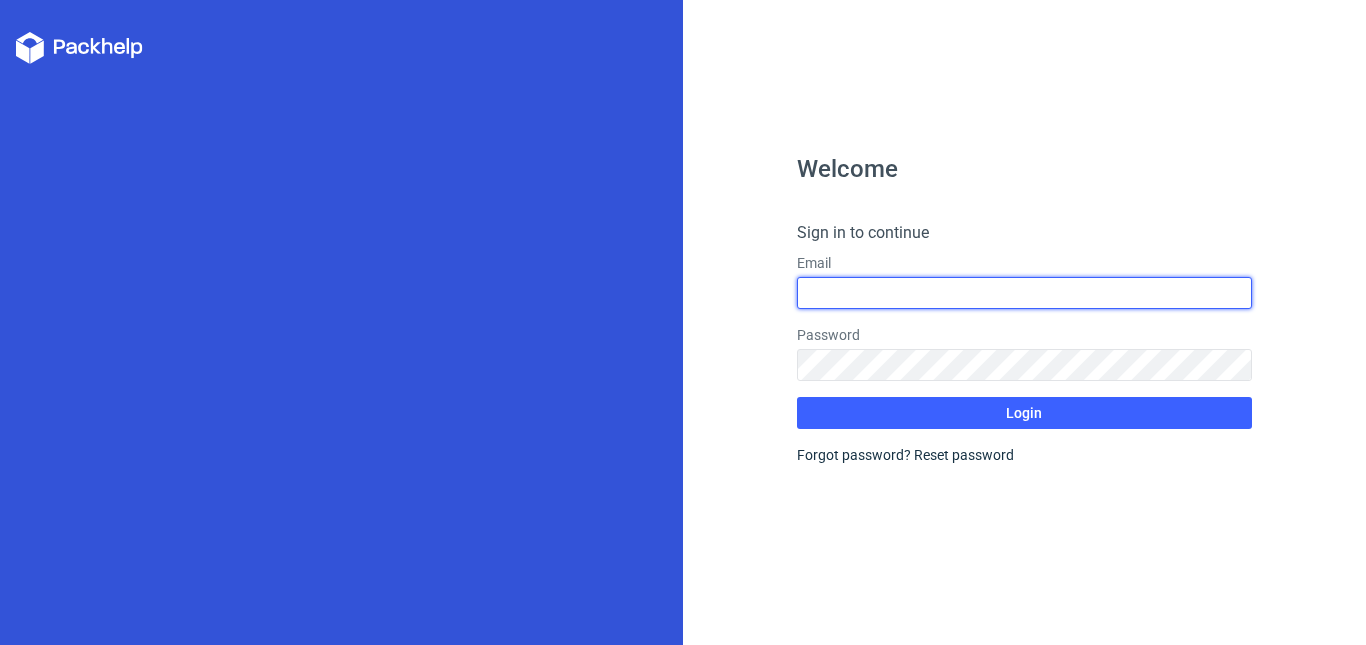 click at bounding box center (1024, 293) 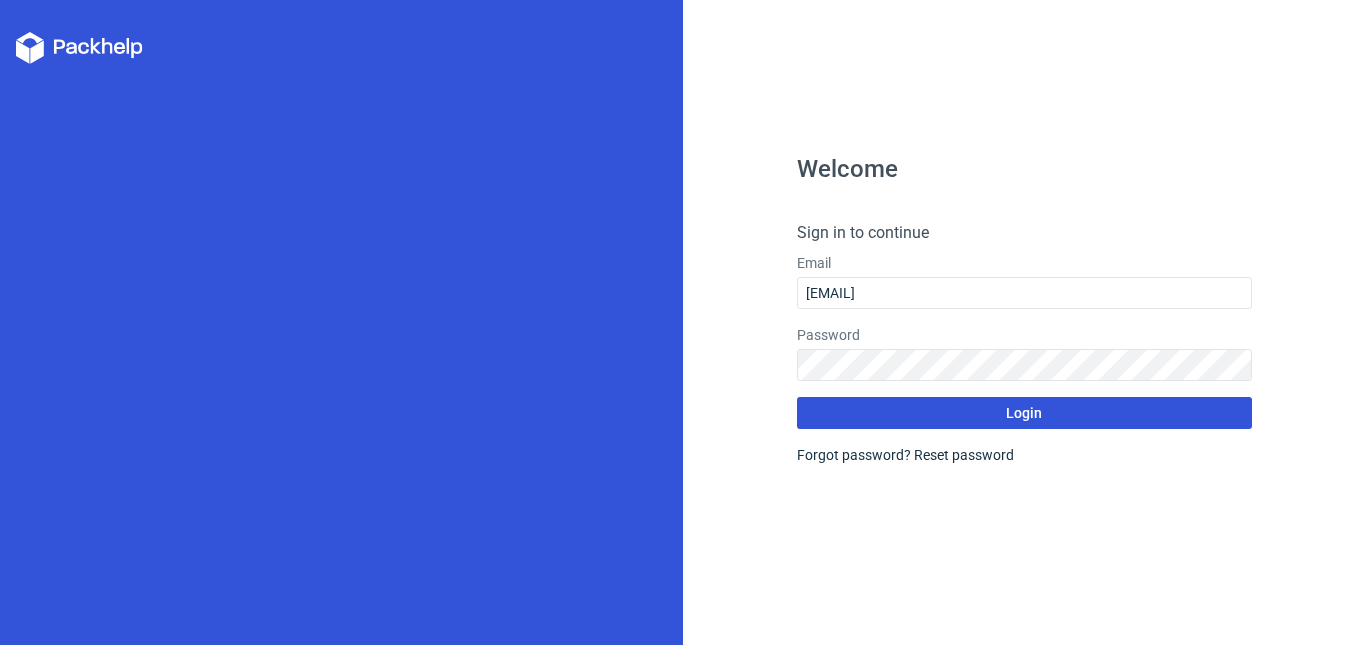 click on "Login" at bounding box center (1024, 413) 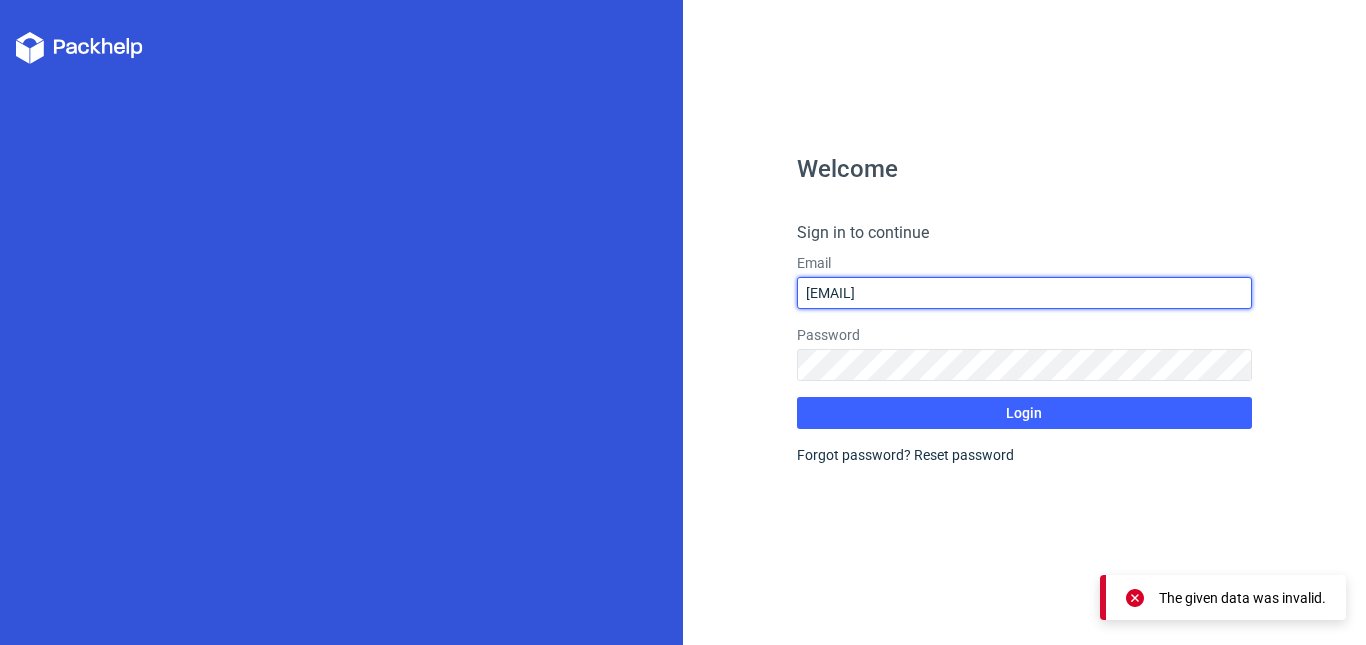 click on "[EMAIL]" at bounding box center [1024, 293] 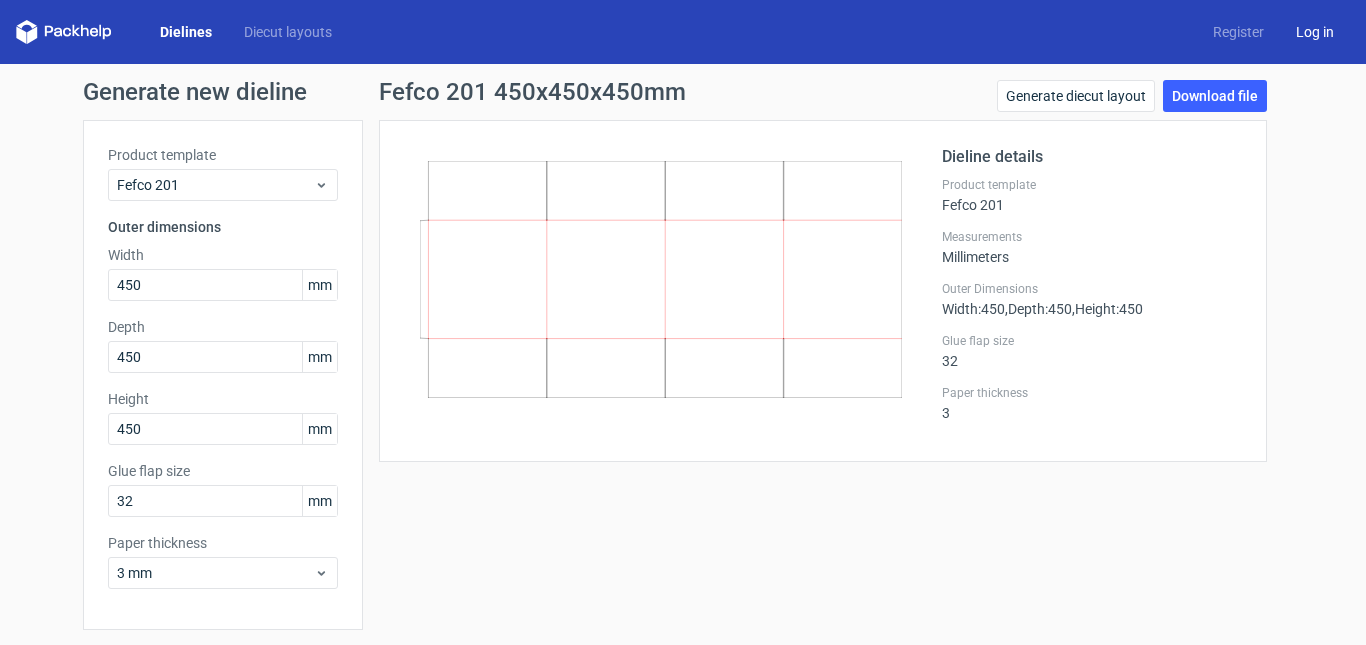 click on "Log in" at bounding box center (1315, 32) 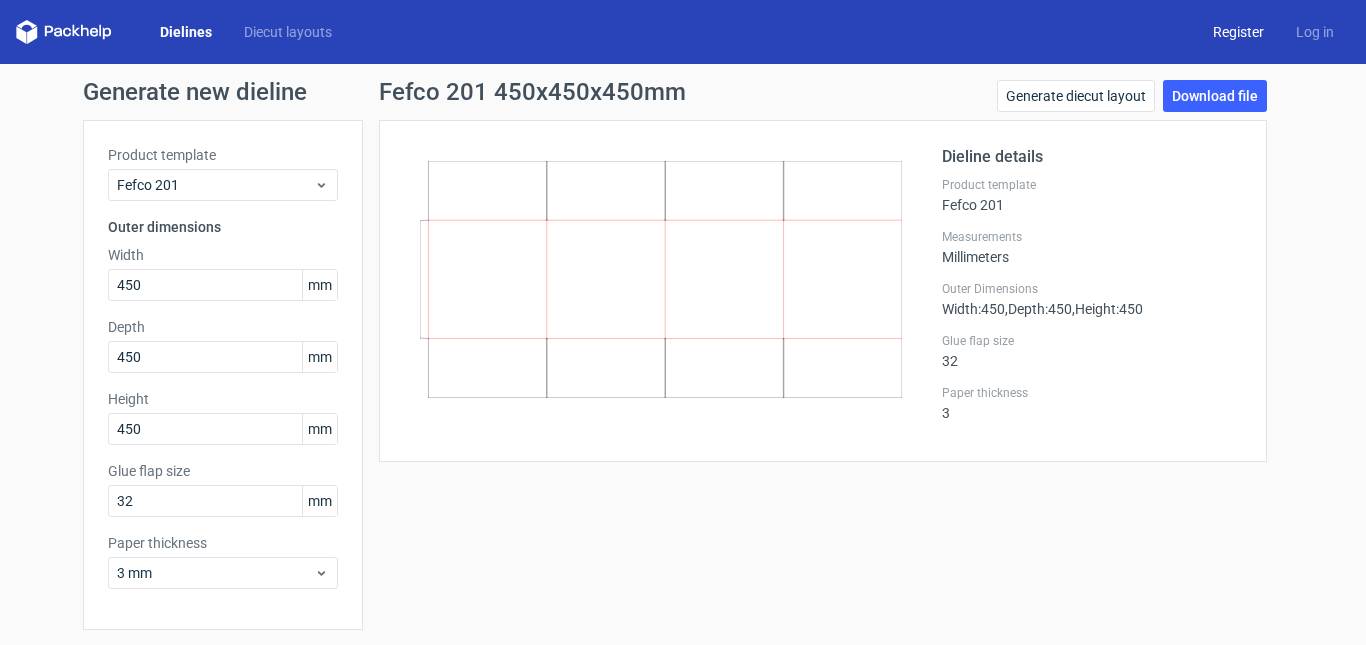 click on "Register" at bounding box center (1238, 32) 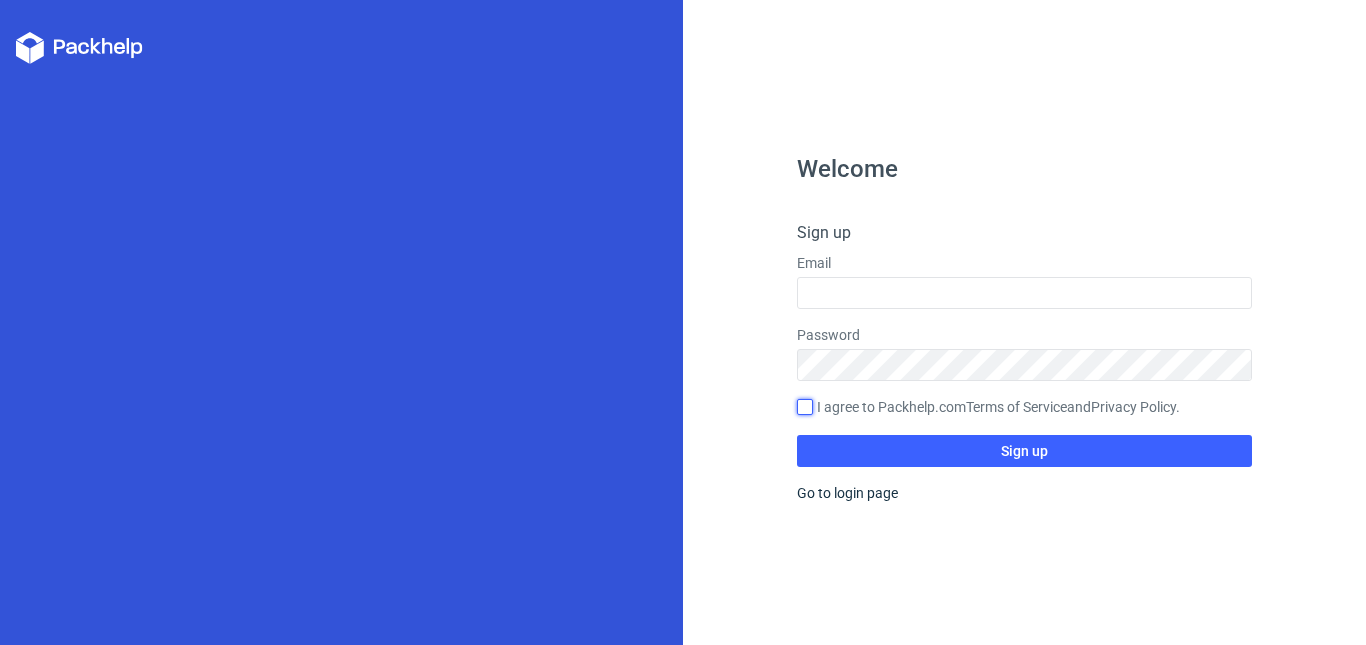 click on "I agree to Packhelp.com  Terms of Service  and  Privacy Policy ." at bounding box center (805, 407) 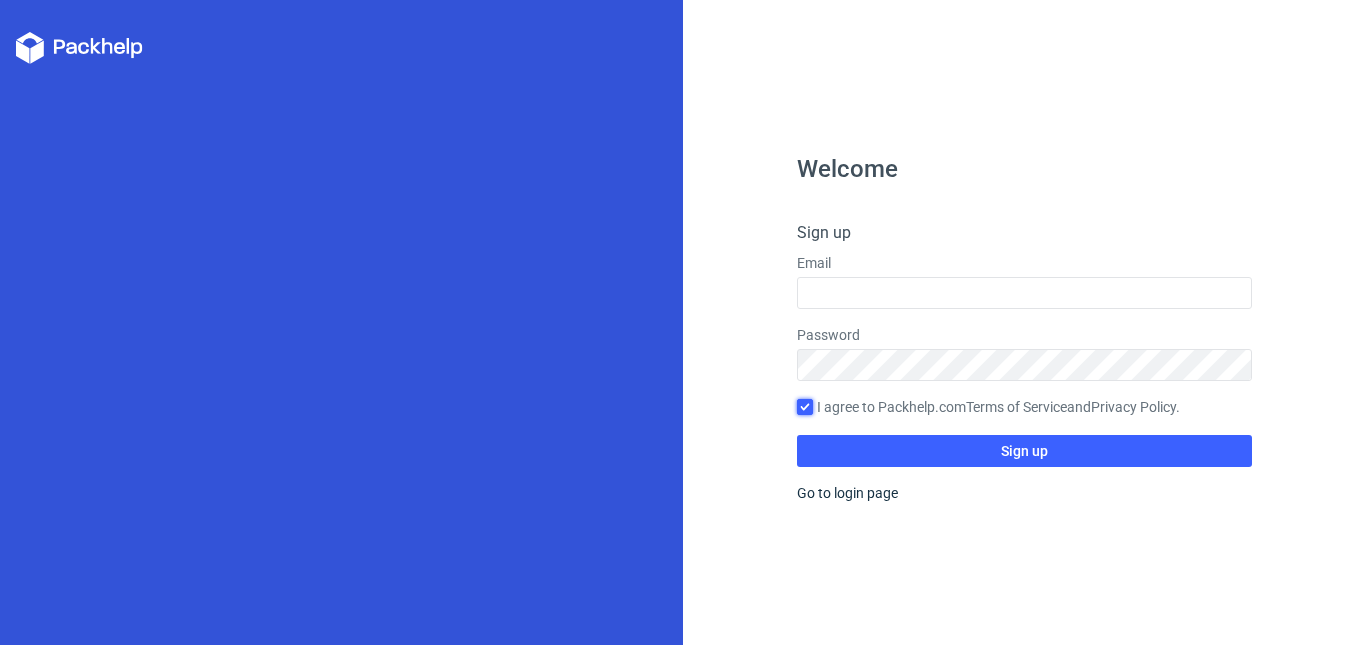 checkbox on "true" 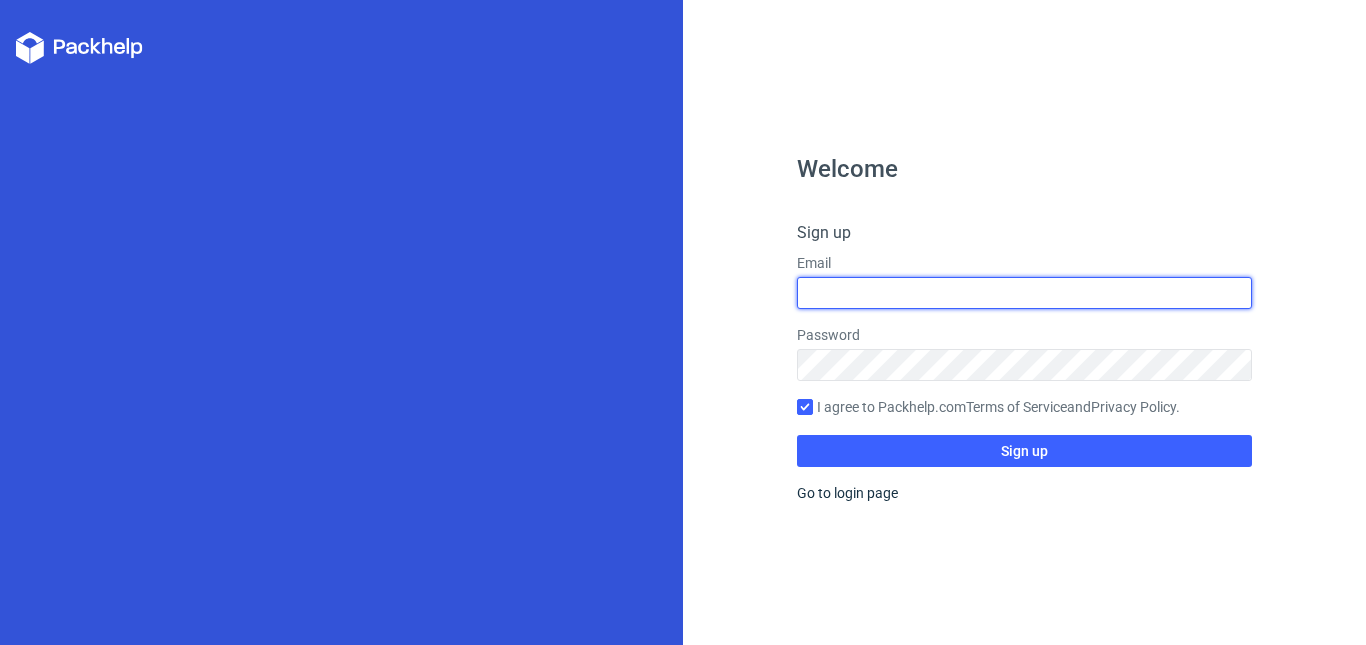 click at bounding box center [1024, 293] 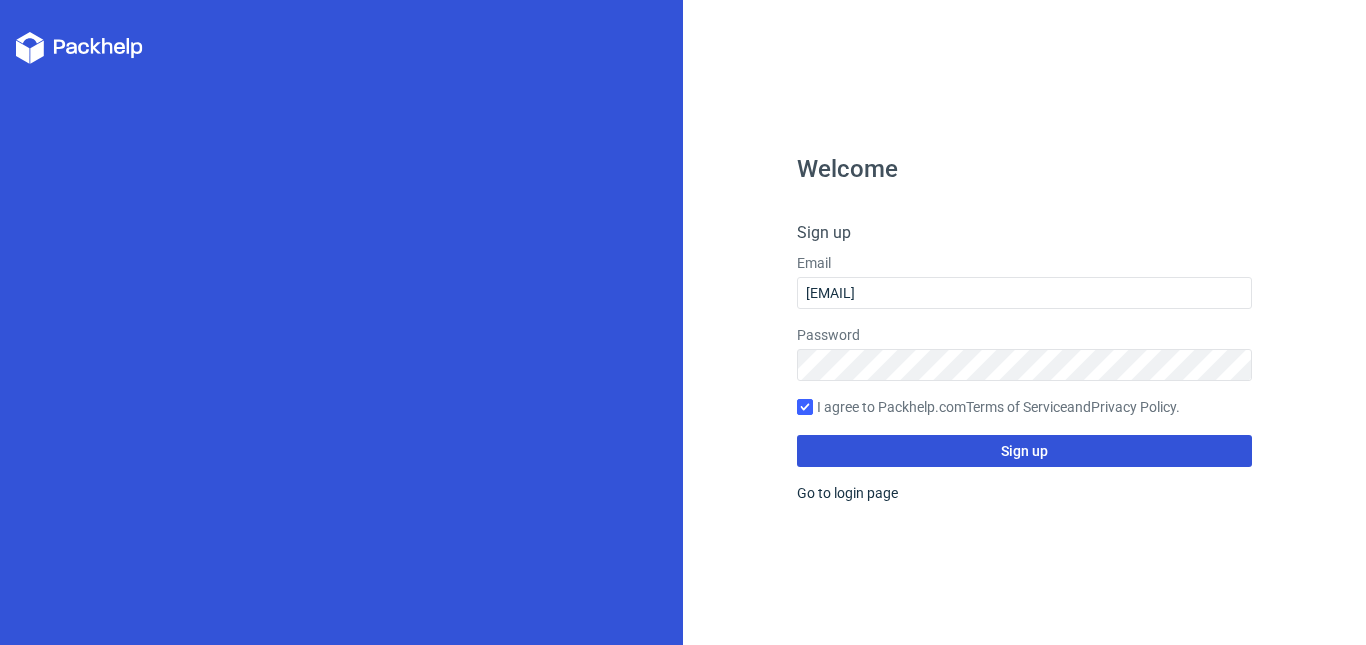 click on "Sign up" at bounding box center [1024, 451] 